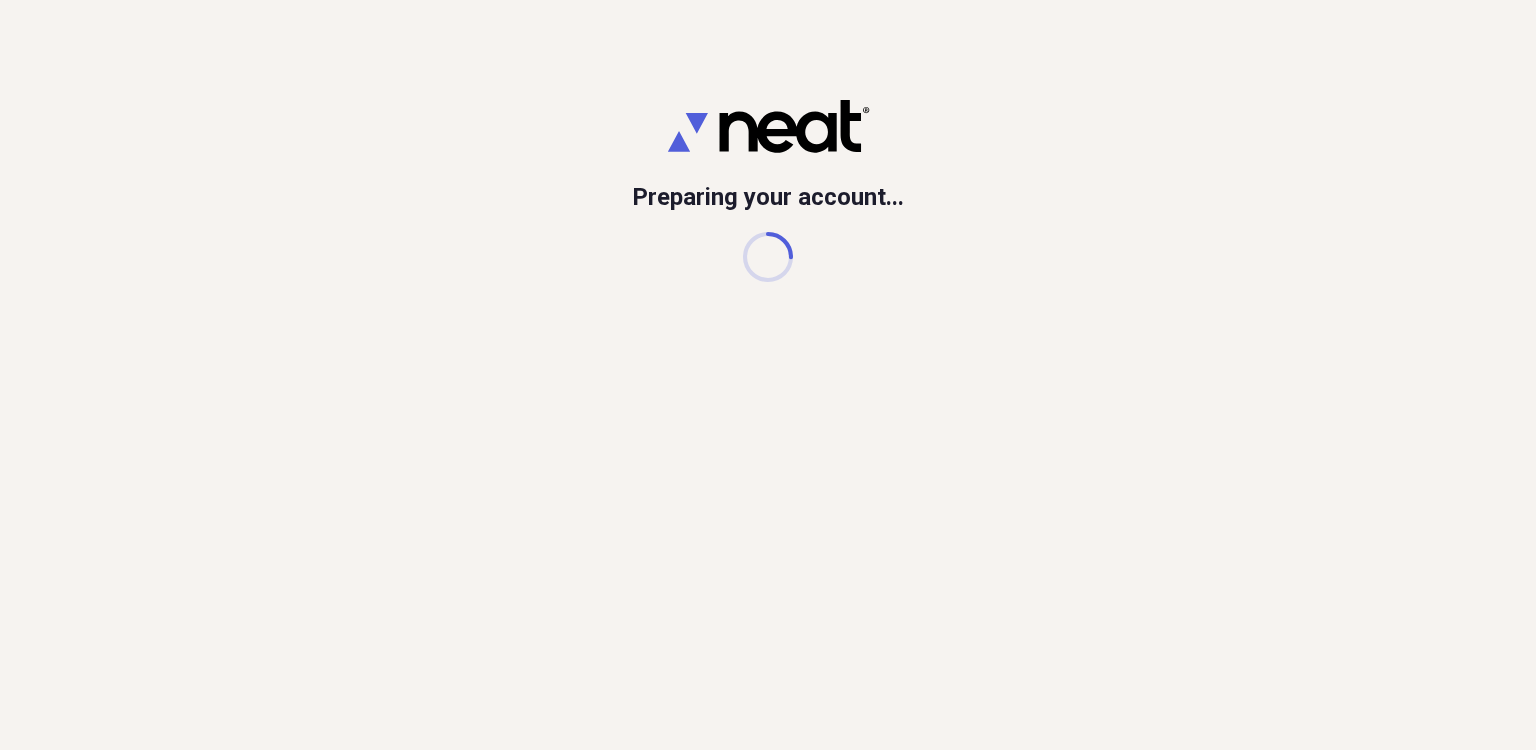 scroll, scrollTop: 0, scrollLeft: 0, axis: both 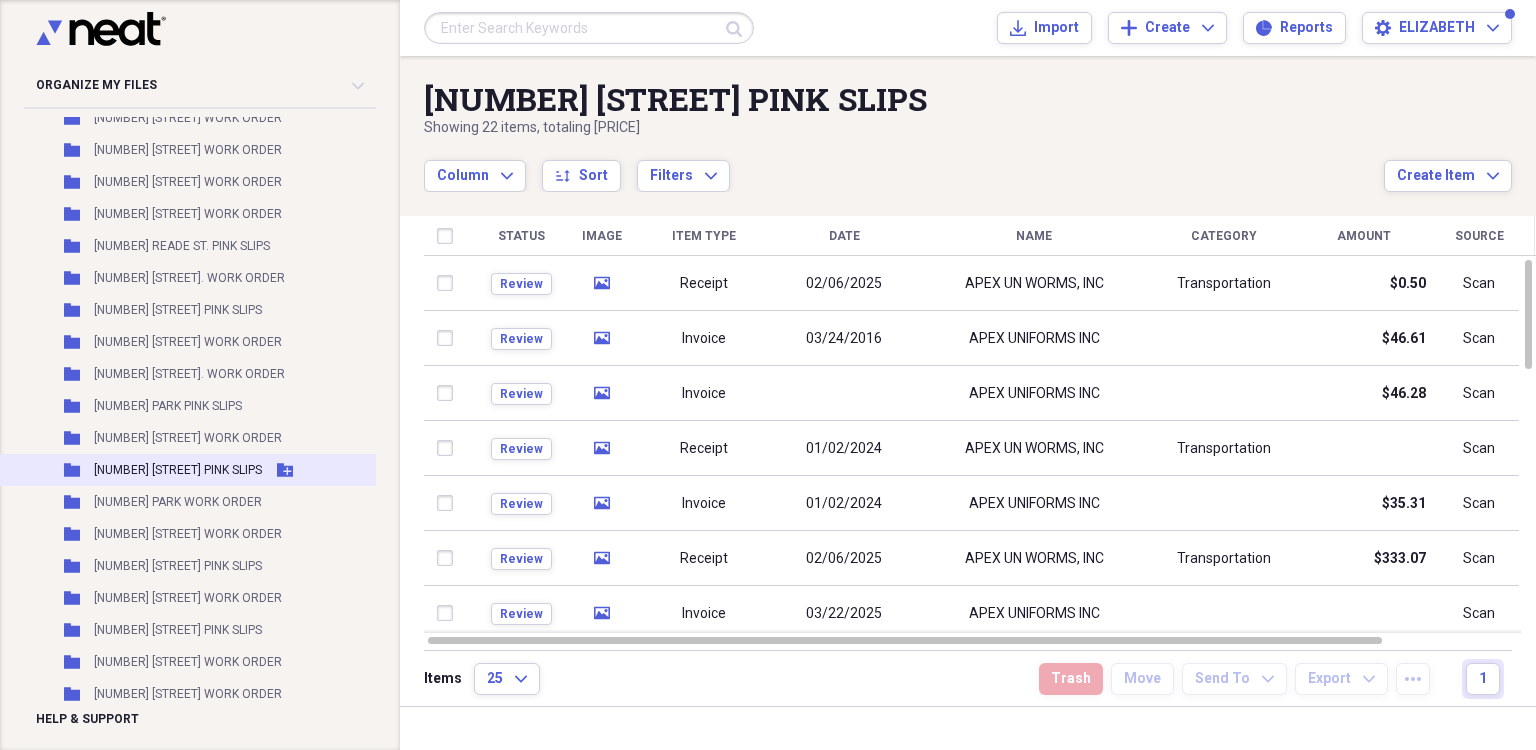 click on "[NUMBER] [STREET]     PINK SLIPS" at bounding box center [178, 470] 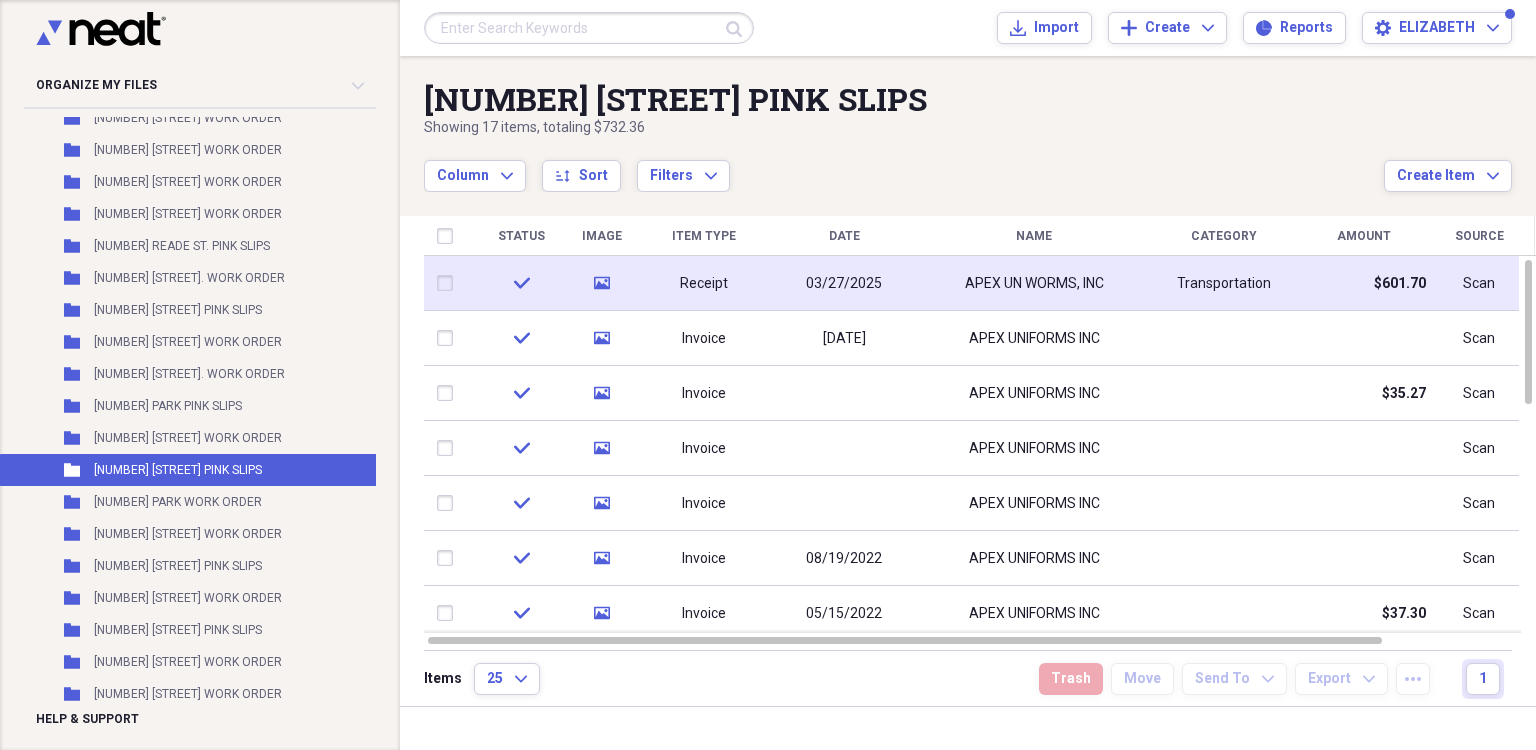 click on "03/27/2025" at bounding box center (844, 284) 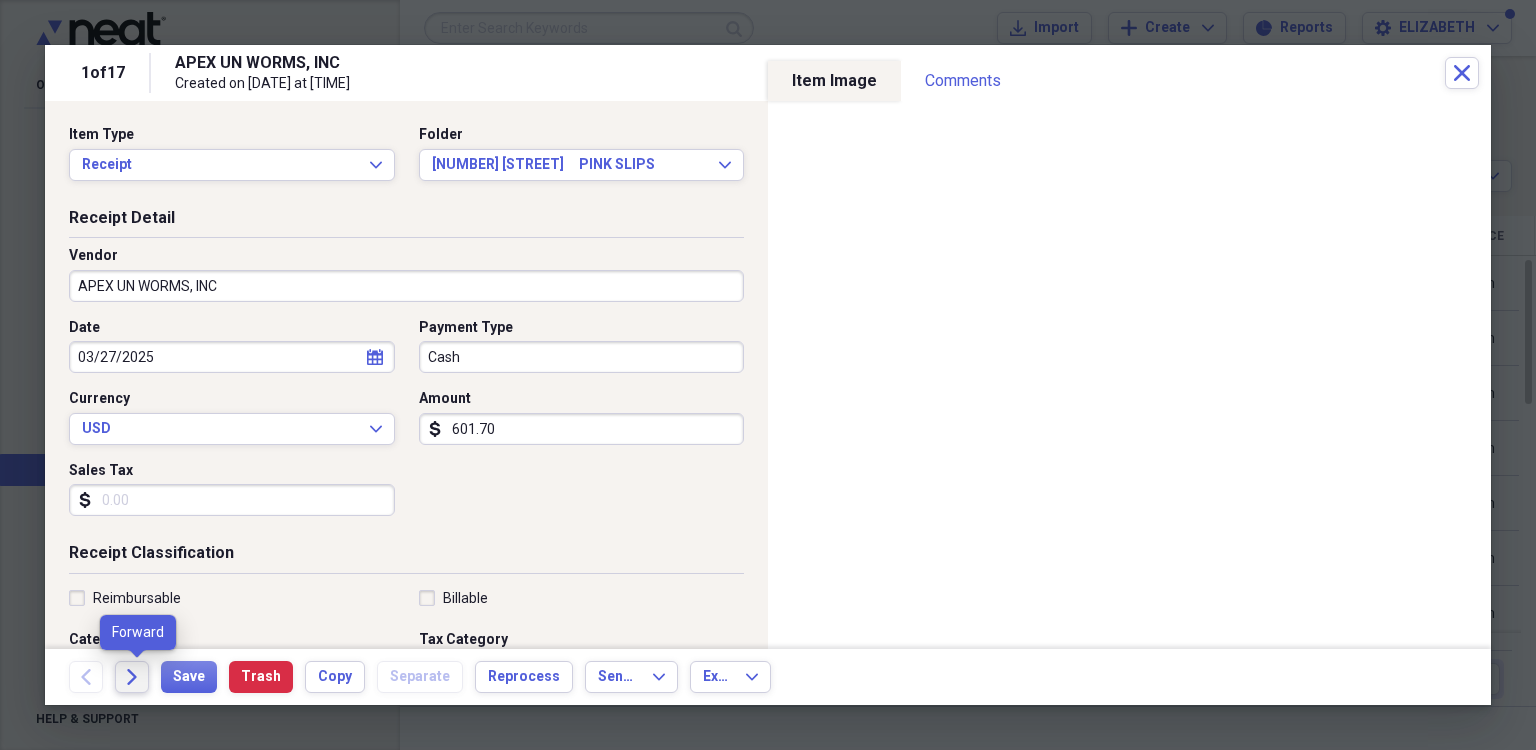 click on "Forward" 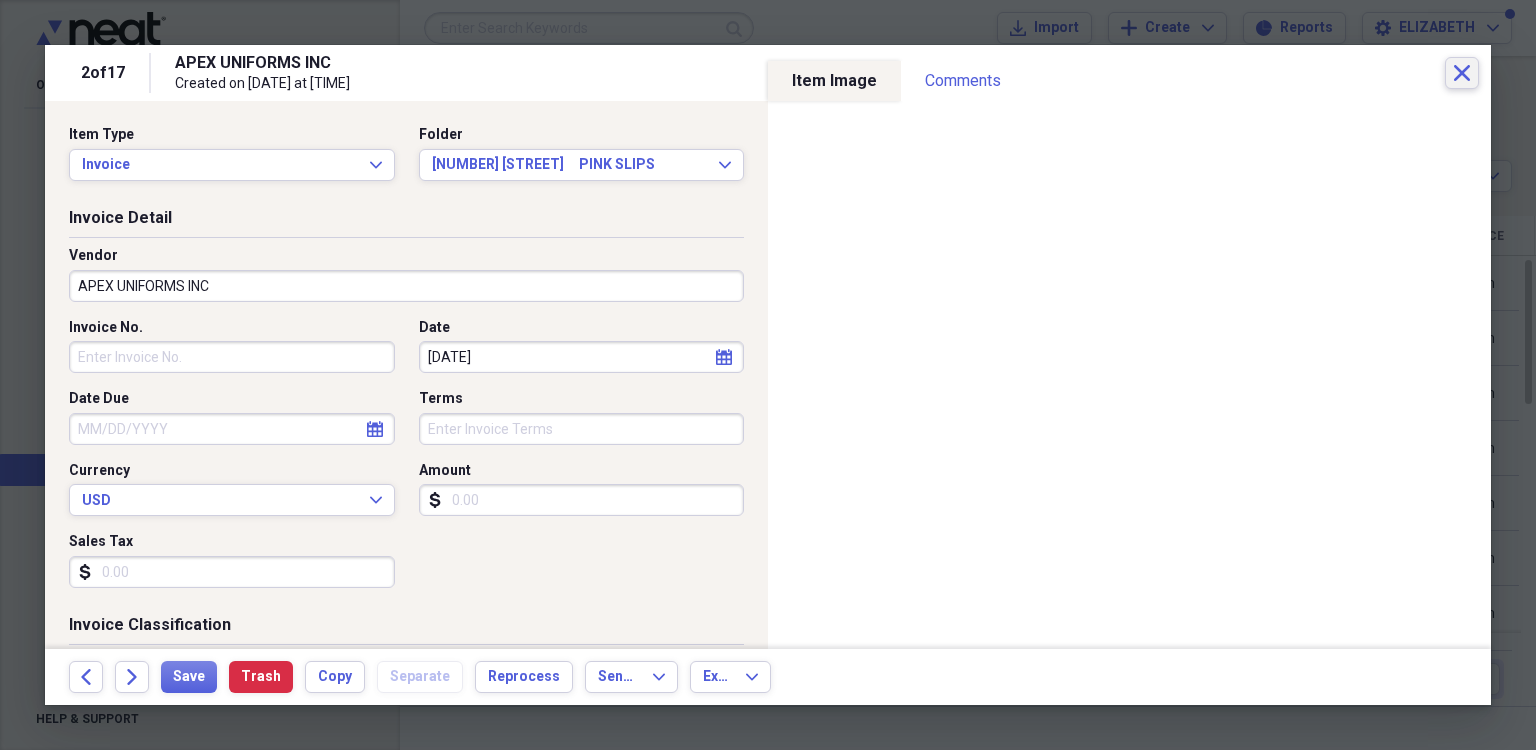 click on "Close" 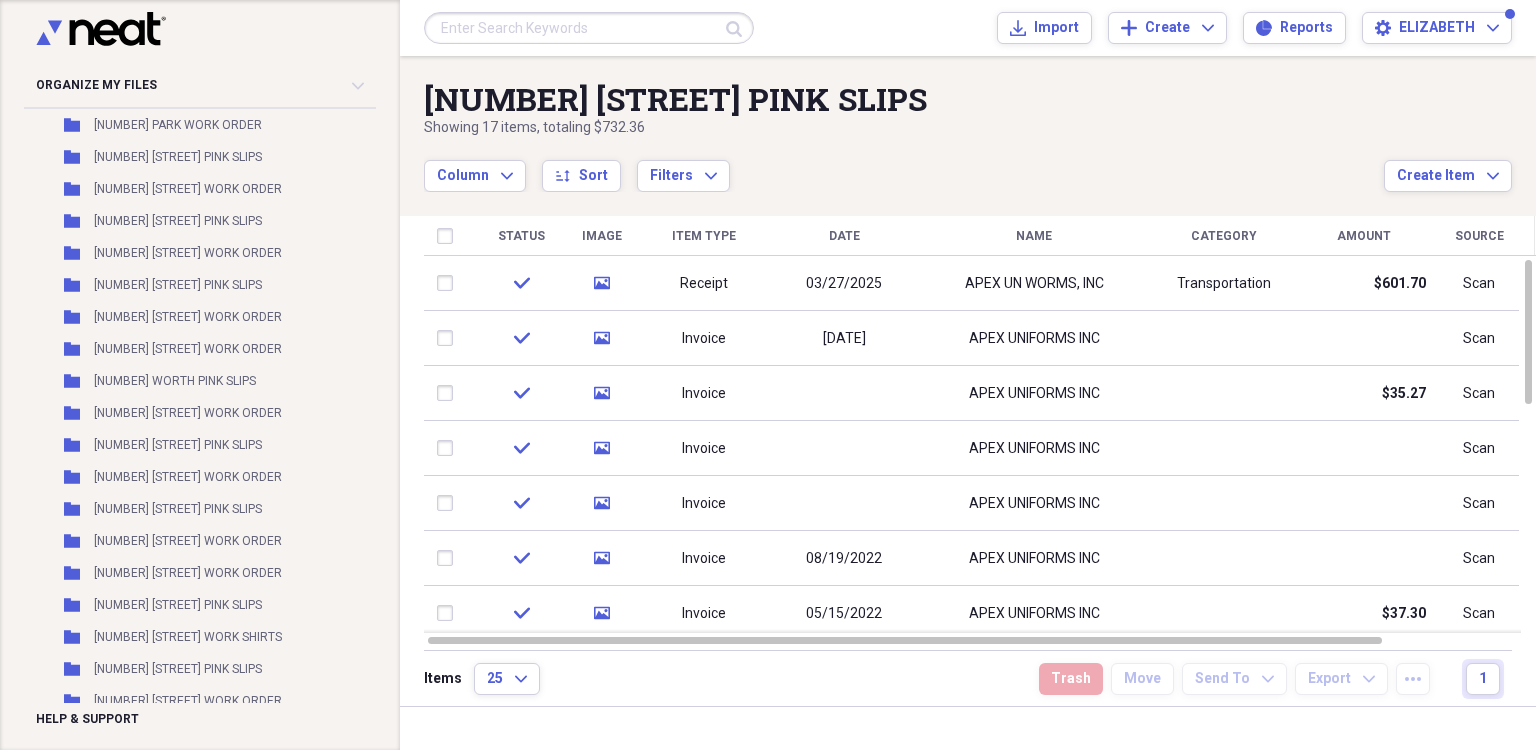 scroll, scrollTop: 51764, scrollLeft: 0, axis: vertical 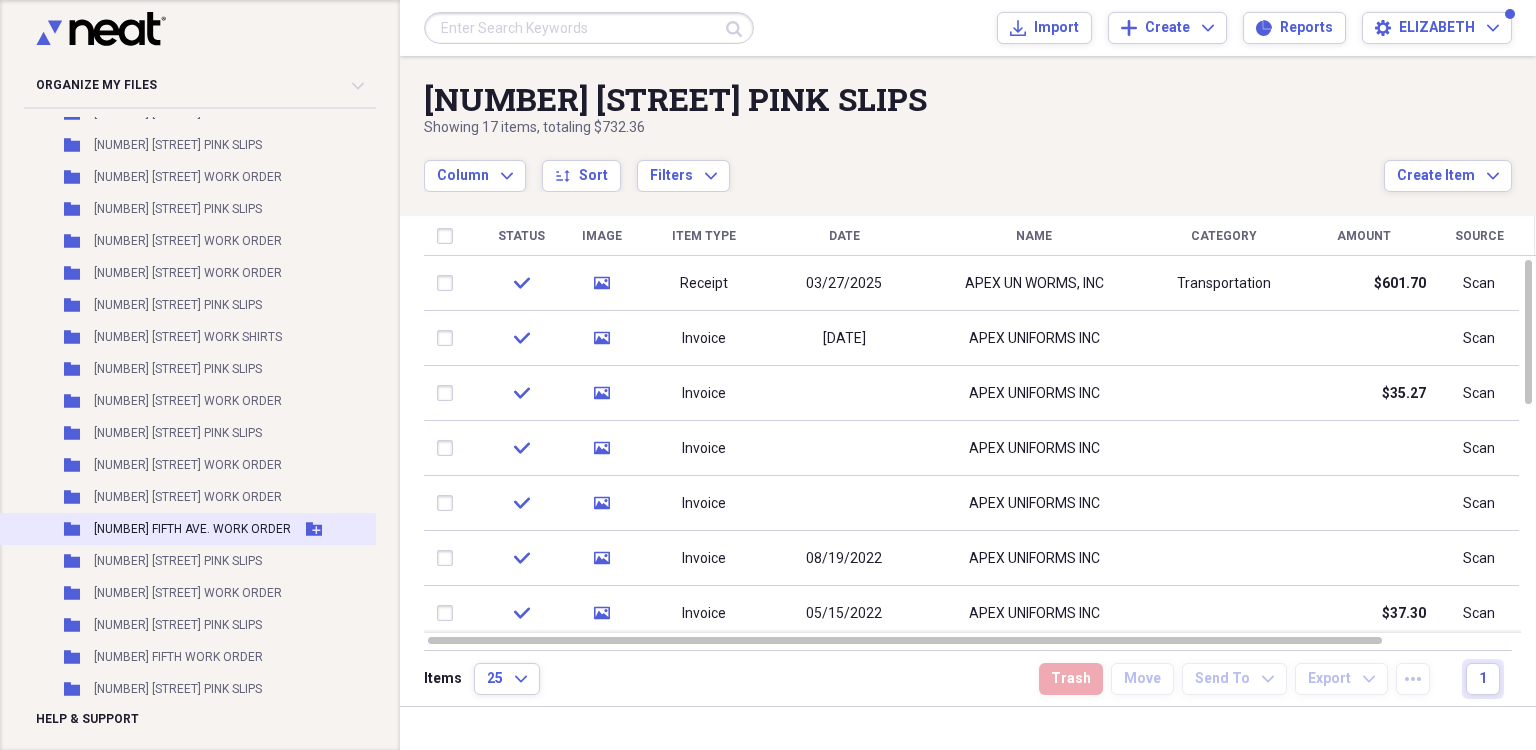 click on "[NUMBER] FIFTH AVE.     WORK ORDER" at bounding box center [192, 529] 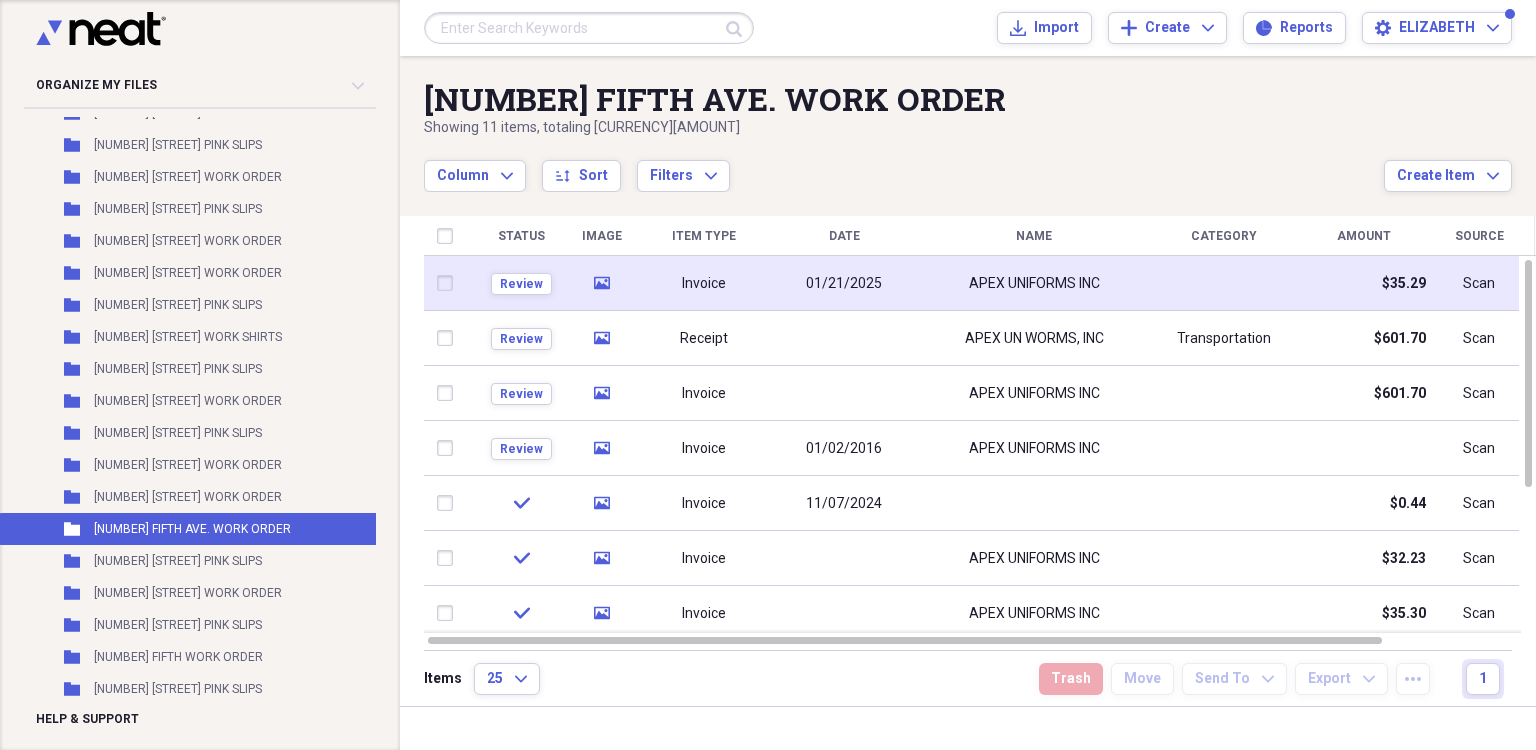 click on "Invoice" at bounding box center [704, 283] 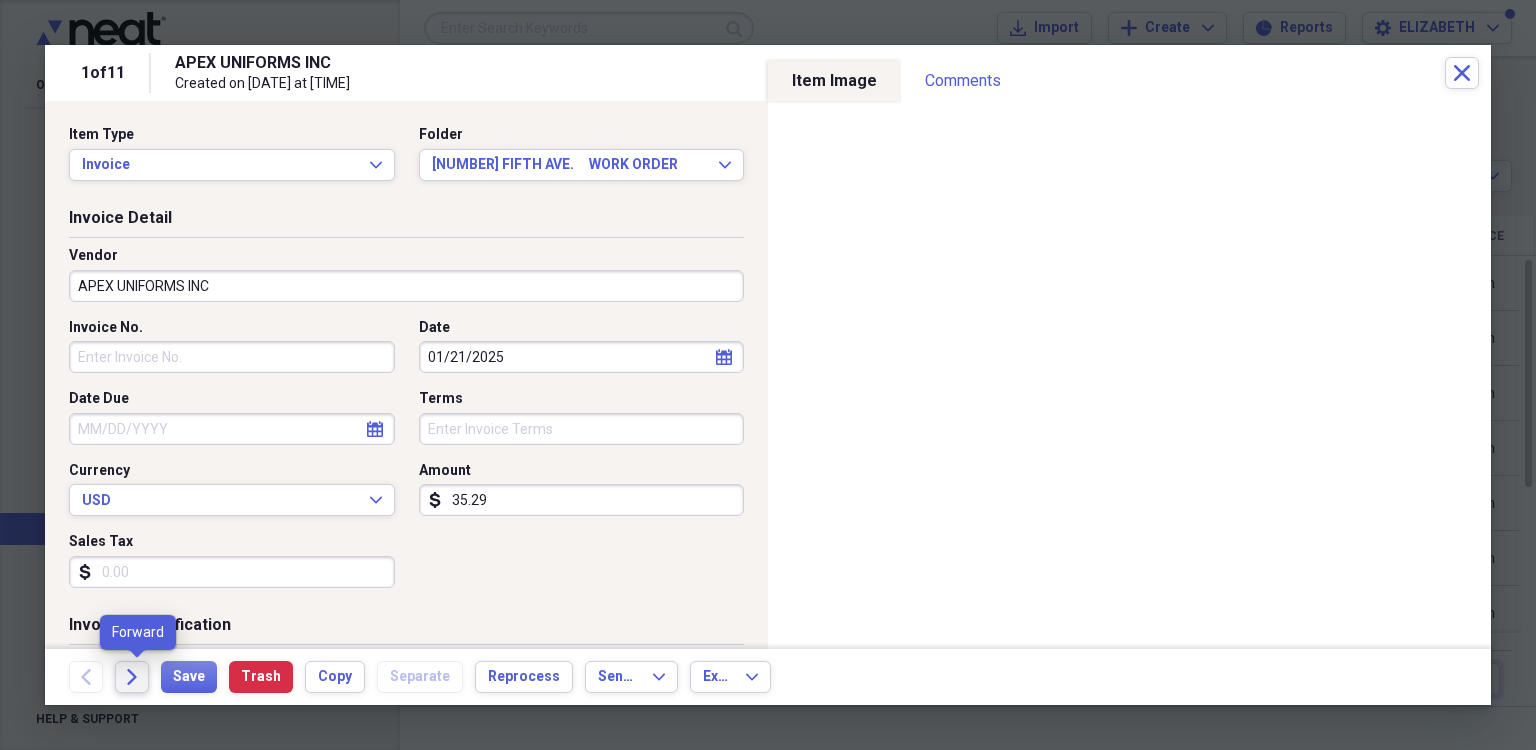 click on "Forward" at bounding box center [132, 677] 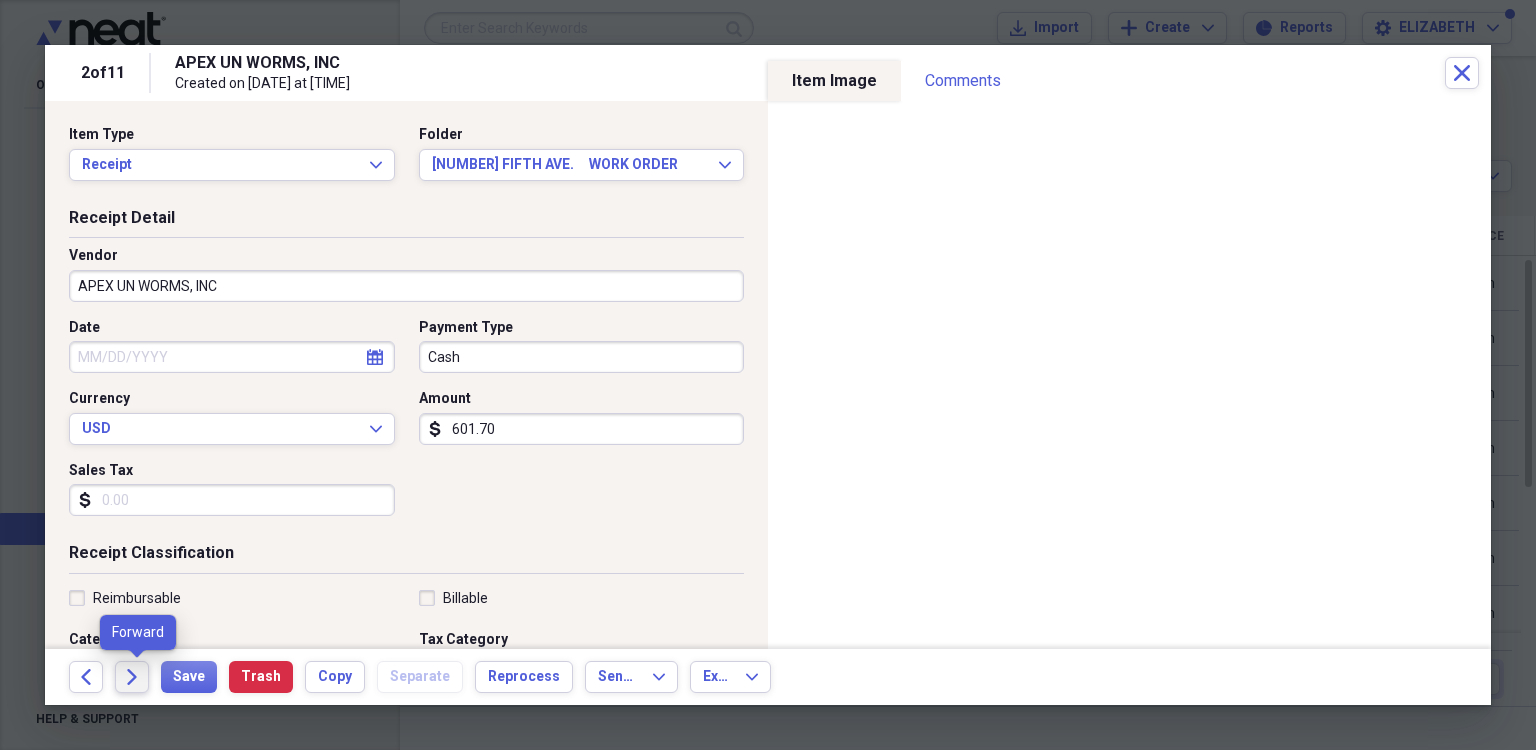 click 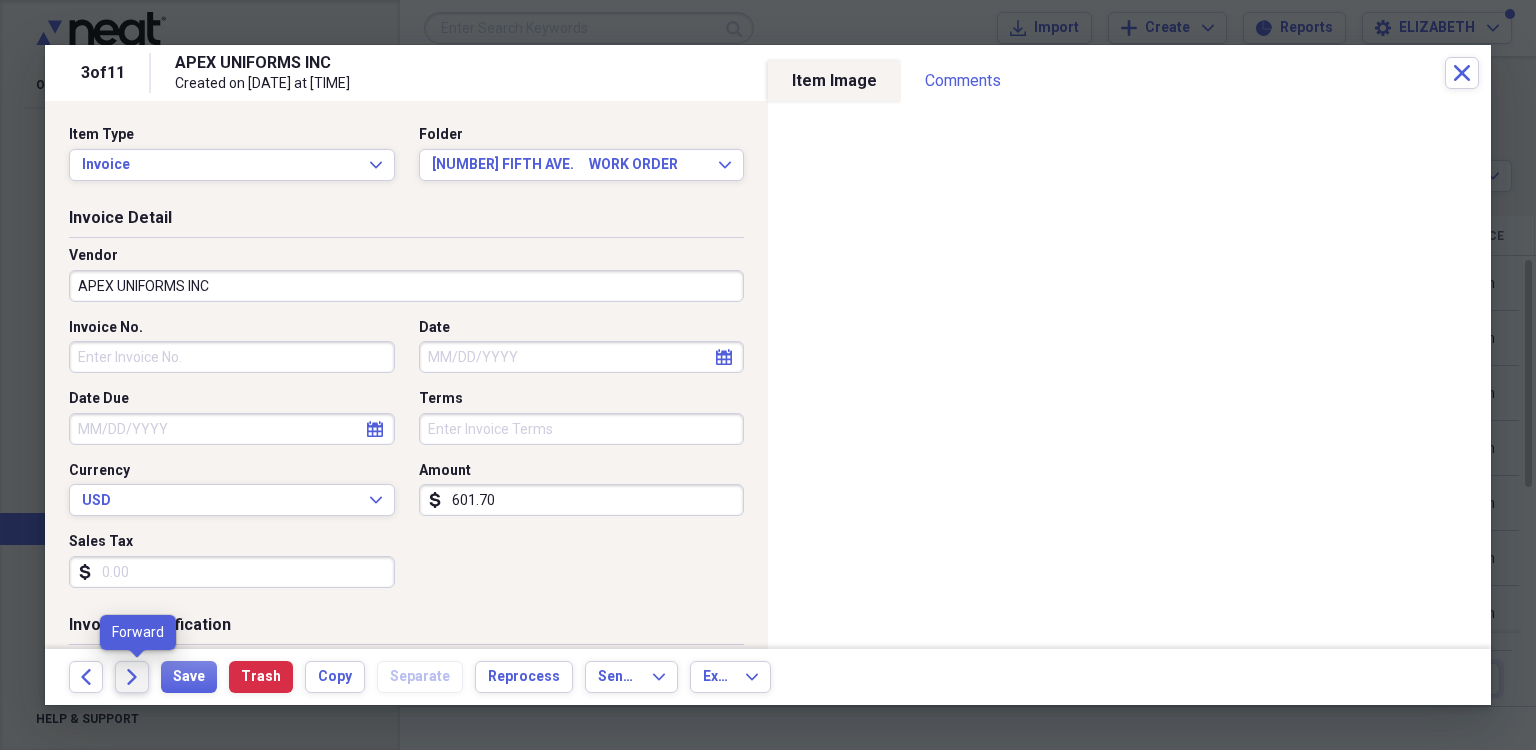 click 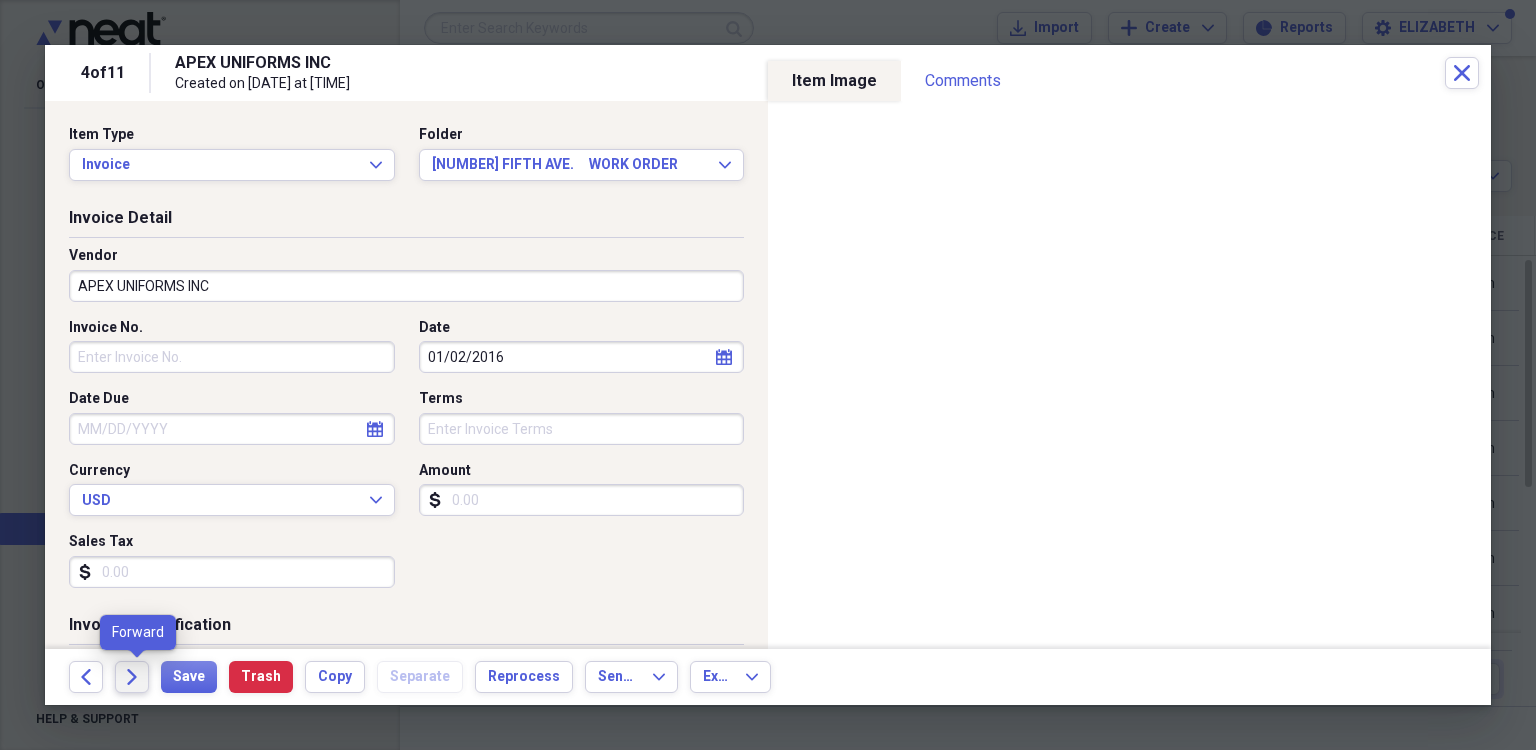 click on "Forward" 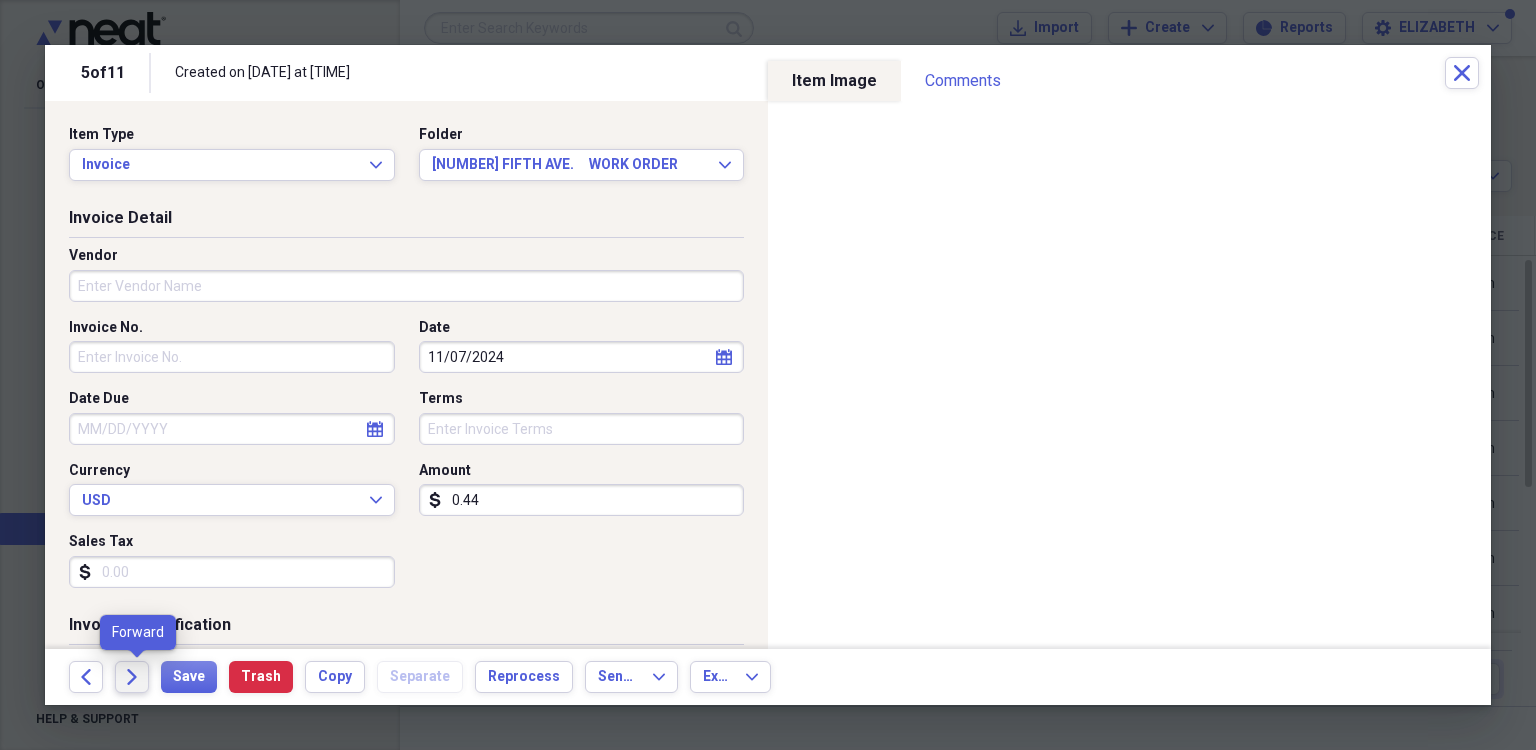 click on "Forward" 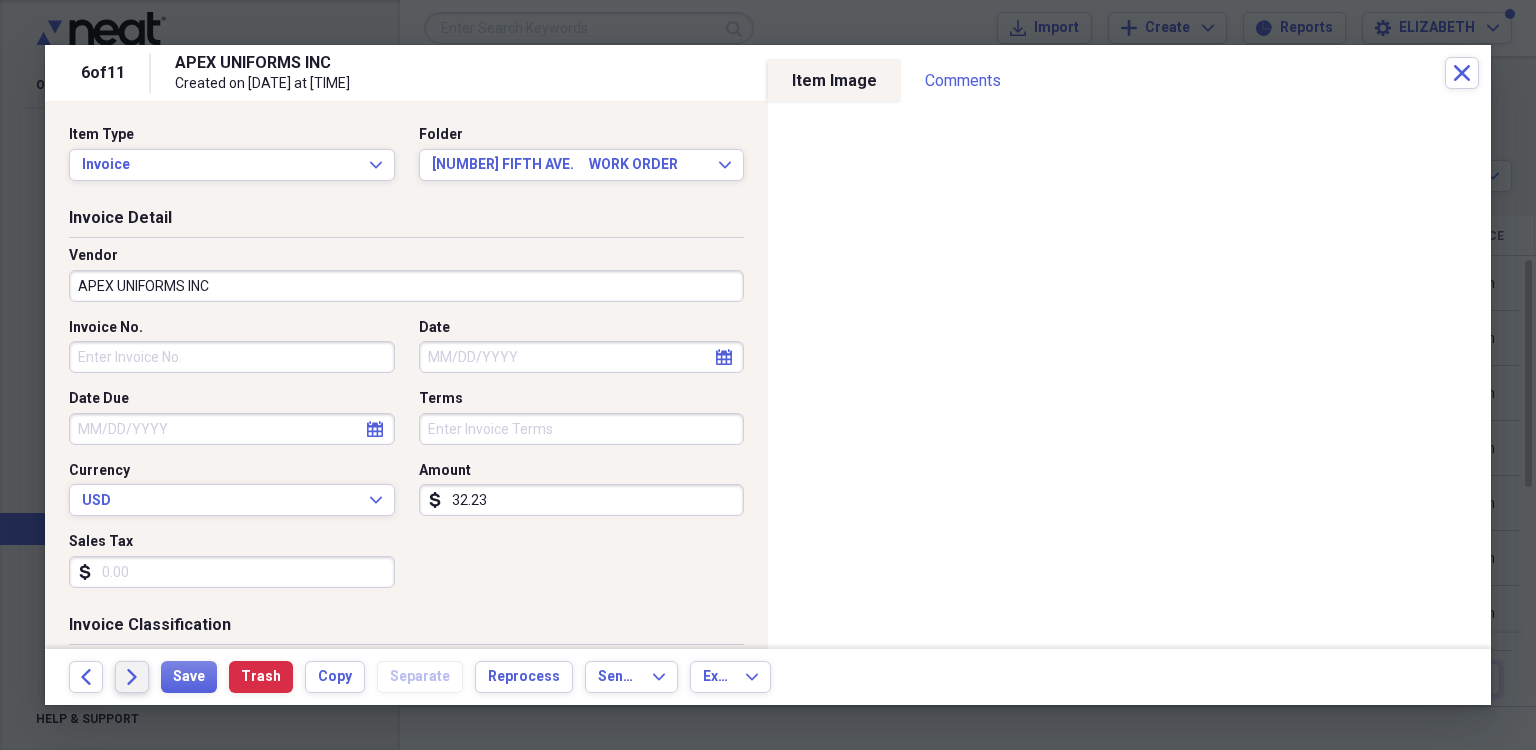 click on "Forward" at bounding box center [132, 677] 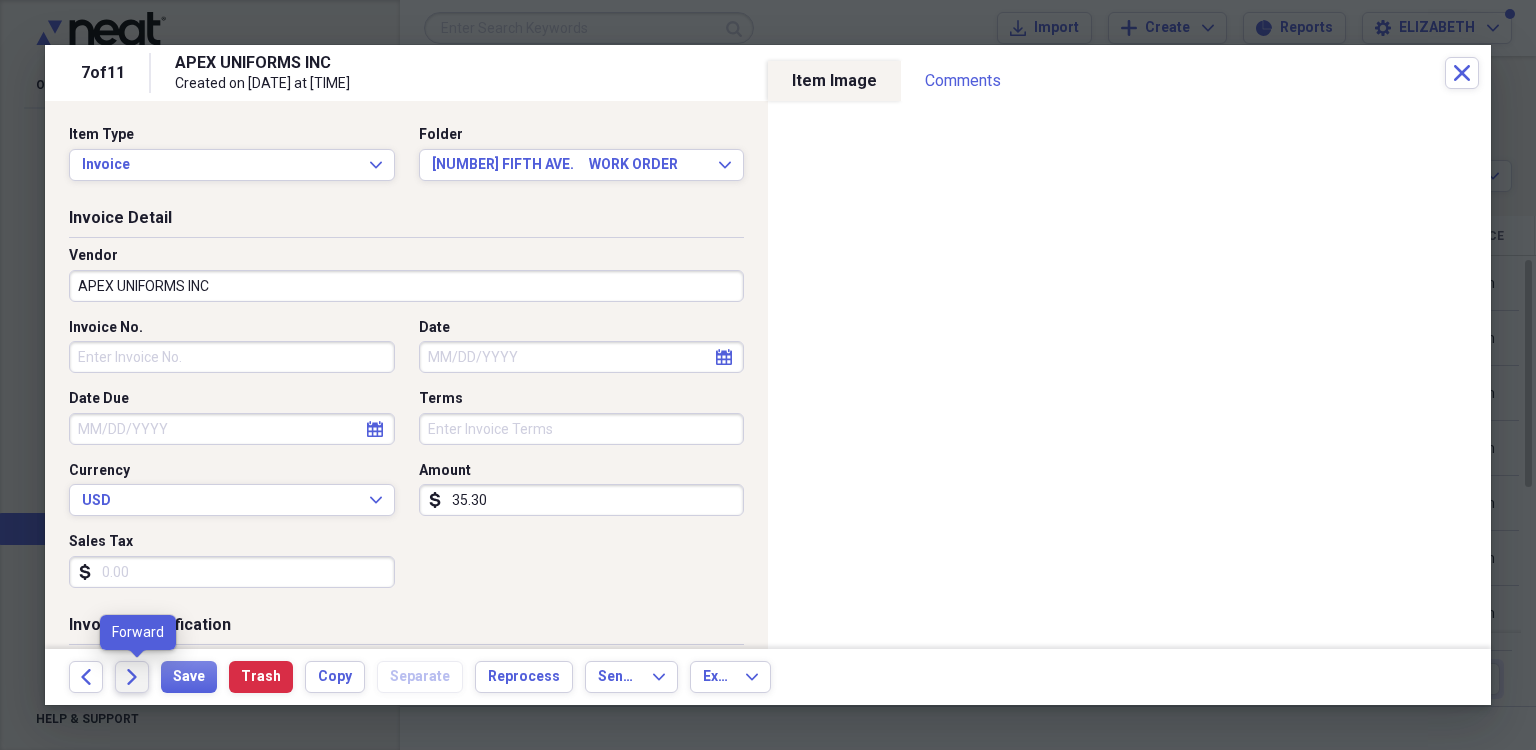 click 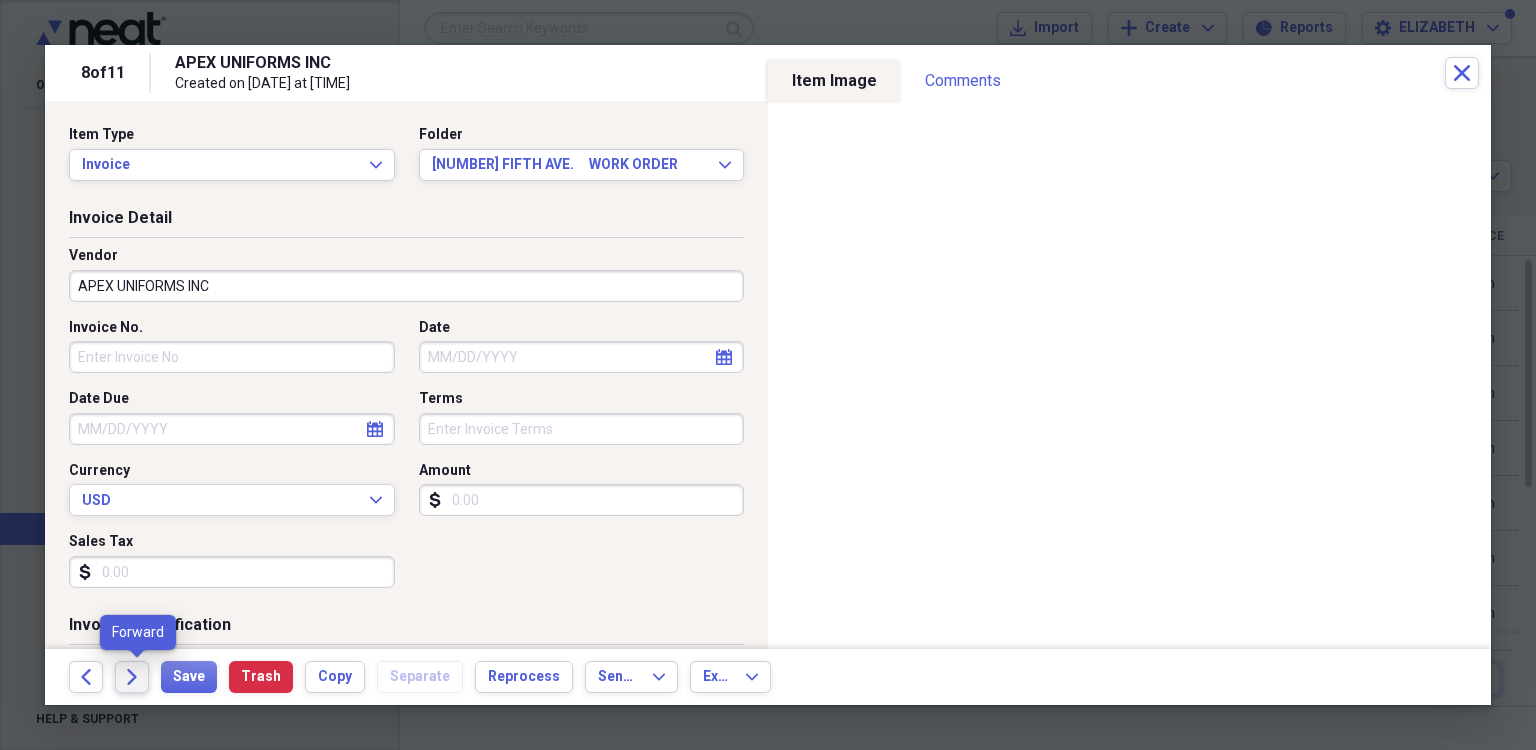 click 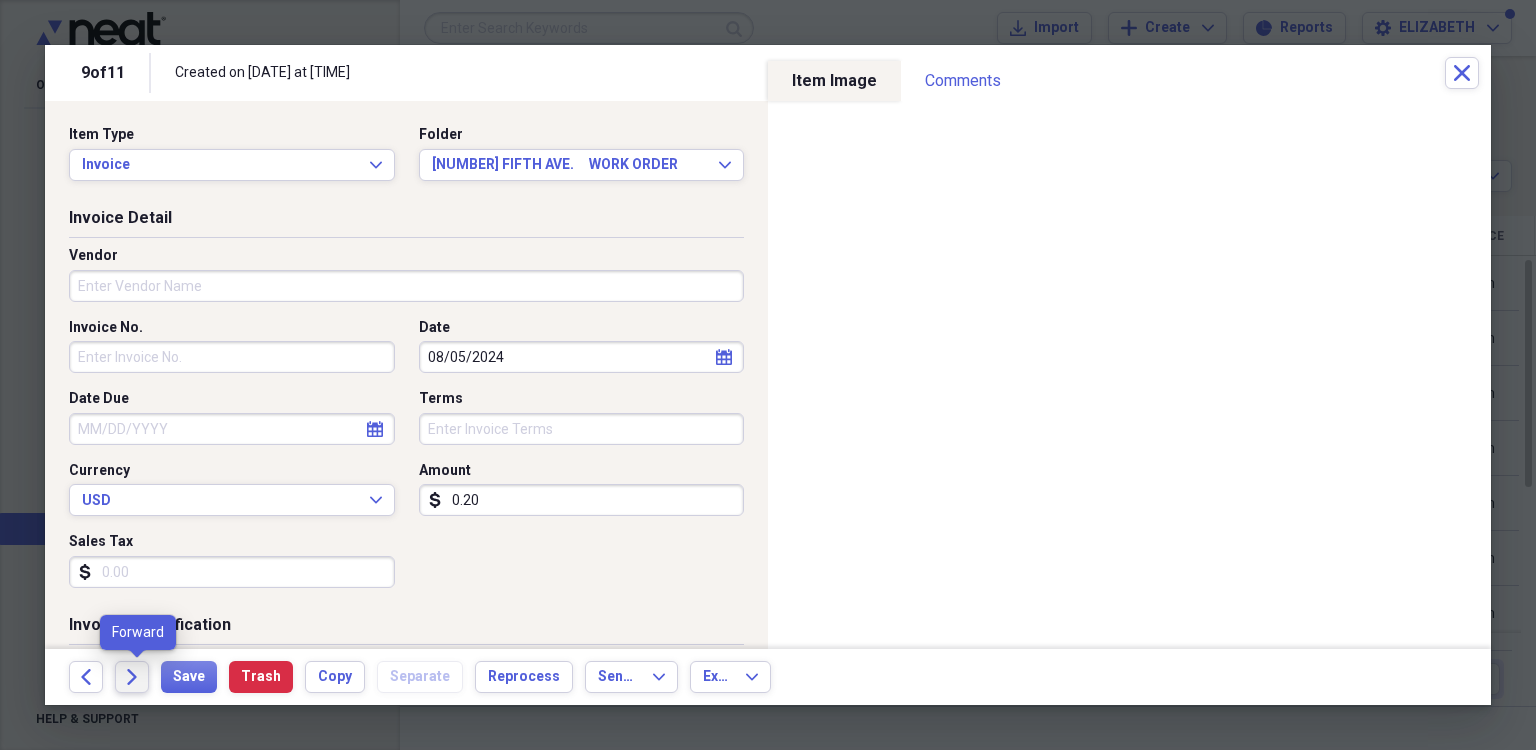 click on "Forward" 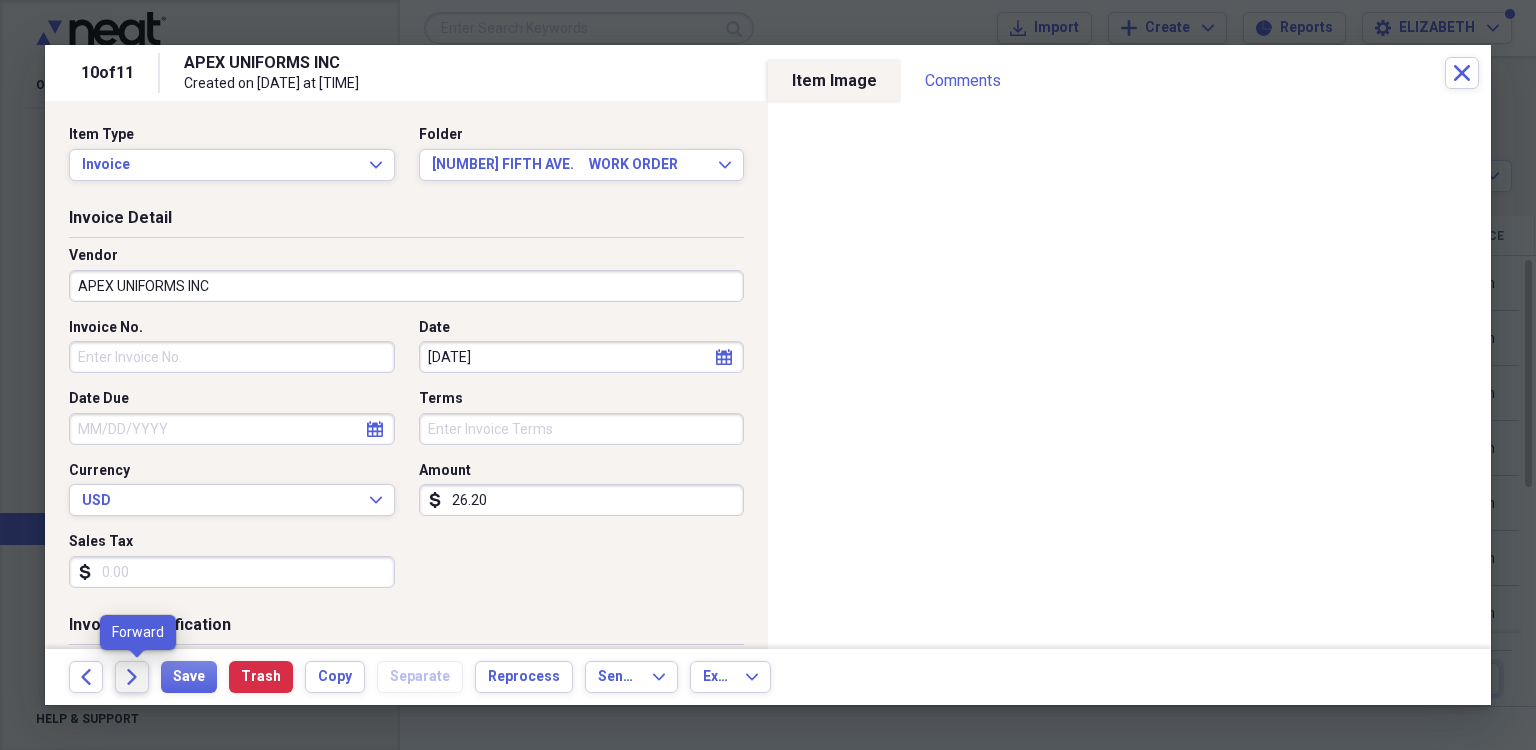 click on "Forward" at bounding box center (132, 677) 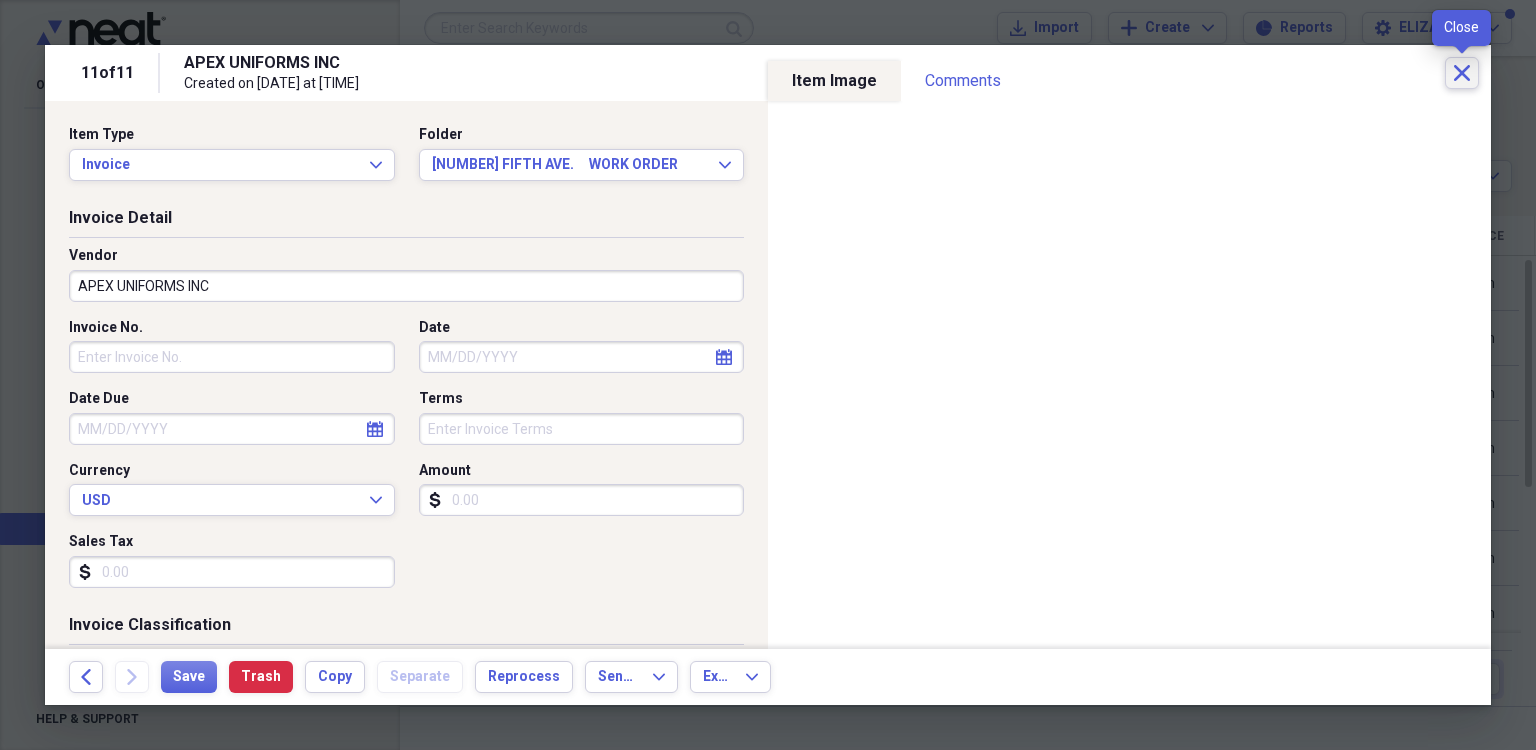 click on "Close" 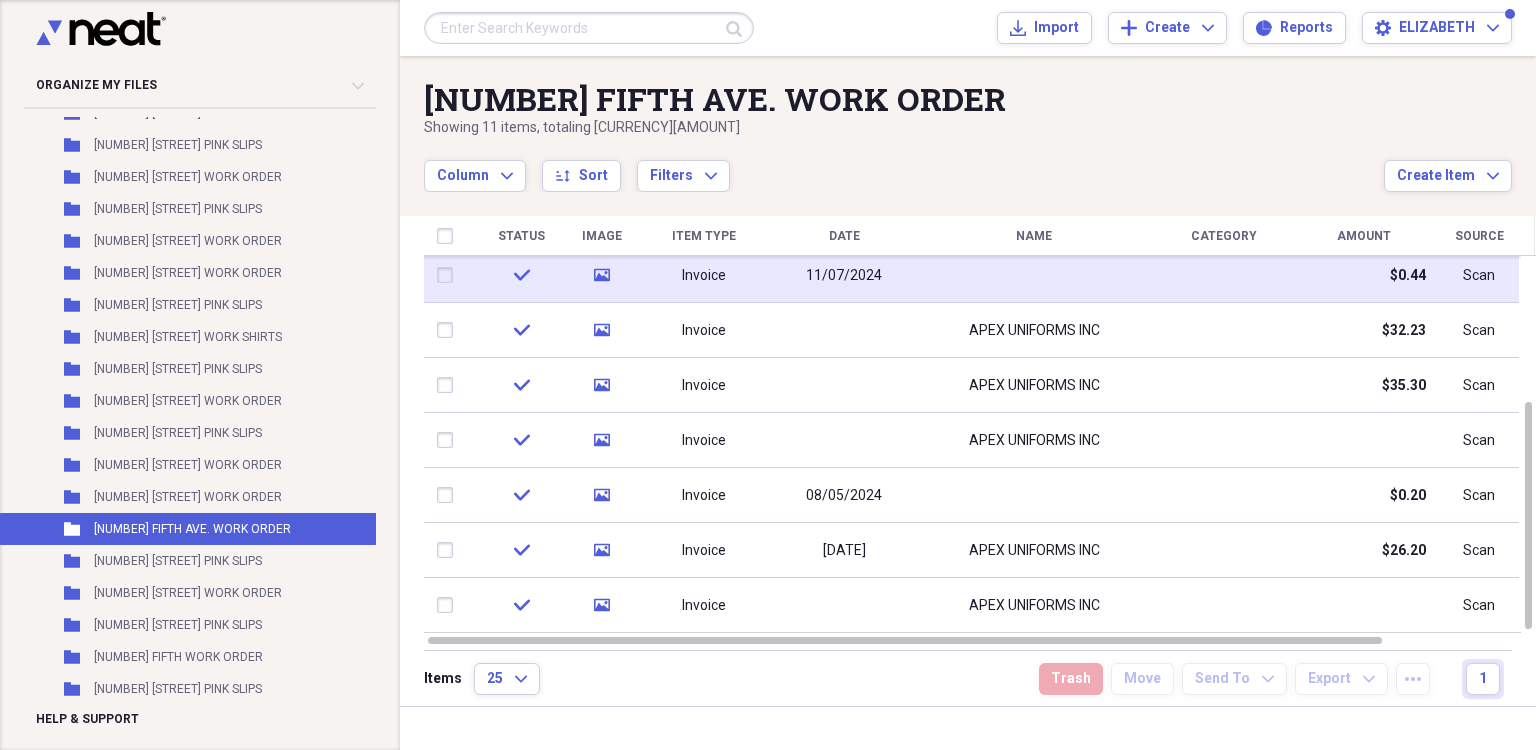 click on "[NUMBER] [STREET]     WORK ORDER Showing [NUMBER] items , totaling [PRICE] Column Expand sort Sort Filters  Expand Create Item Expand" at bounding box center [968, 124] 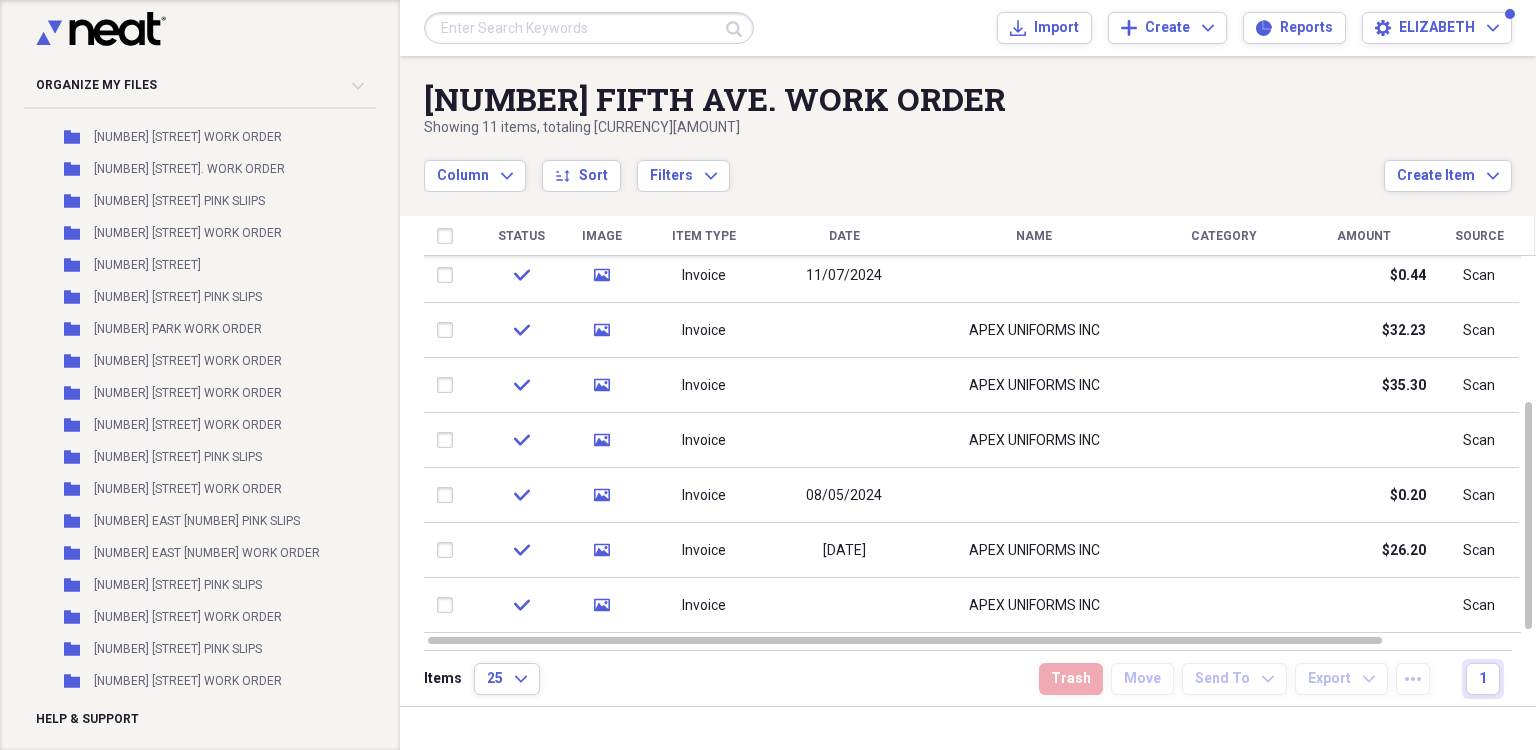 scroll, scrollTop: 39637, scrollLeft: 0, axis: vertical 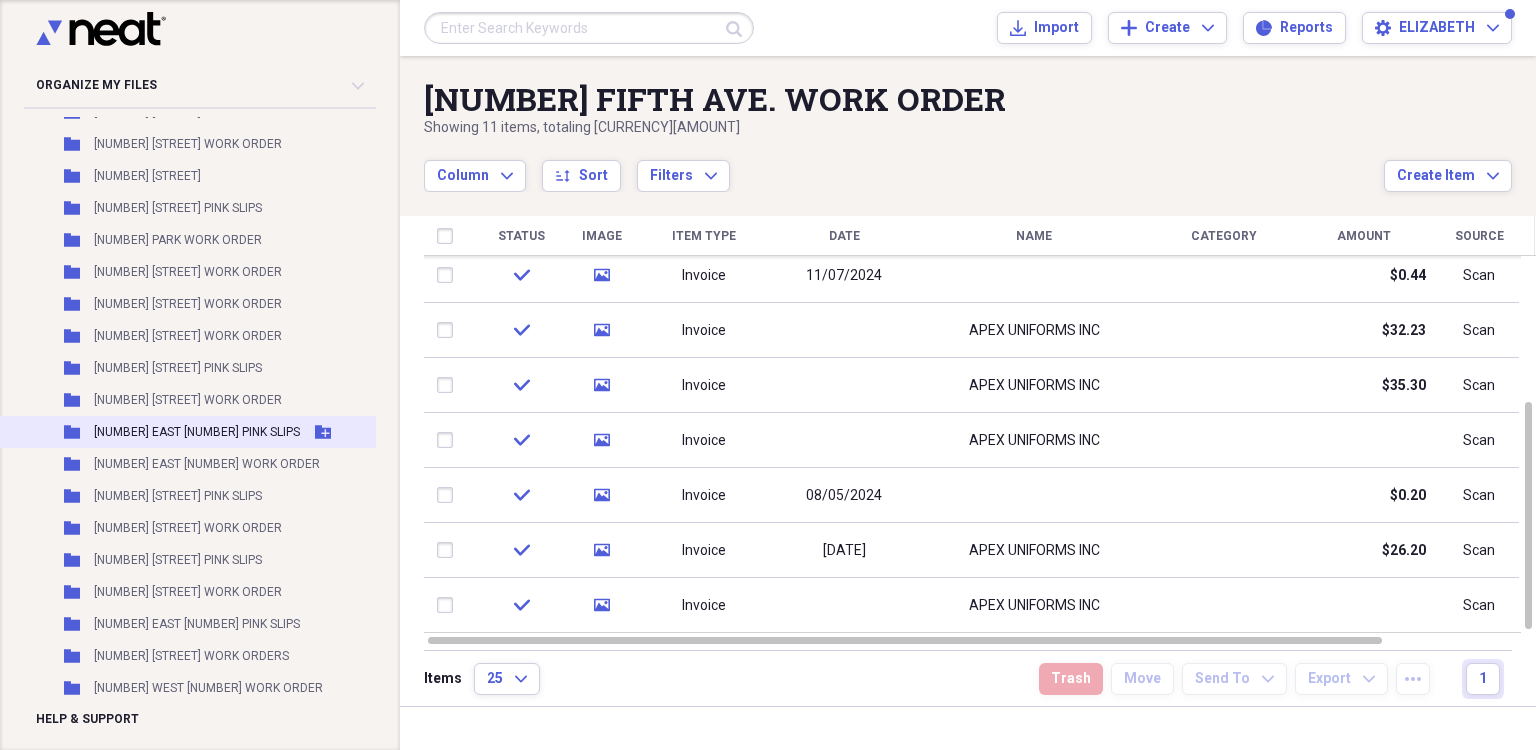 click on "[NUMBER] EAST [NUMBER]     PINK SLIPS" at bounding box center (197, 432) 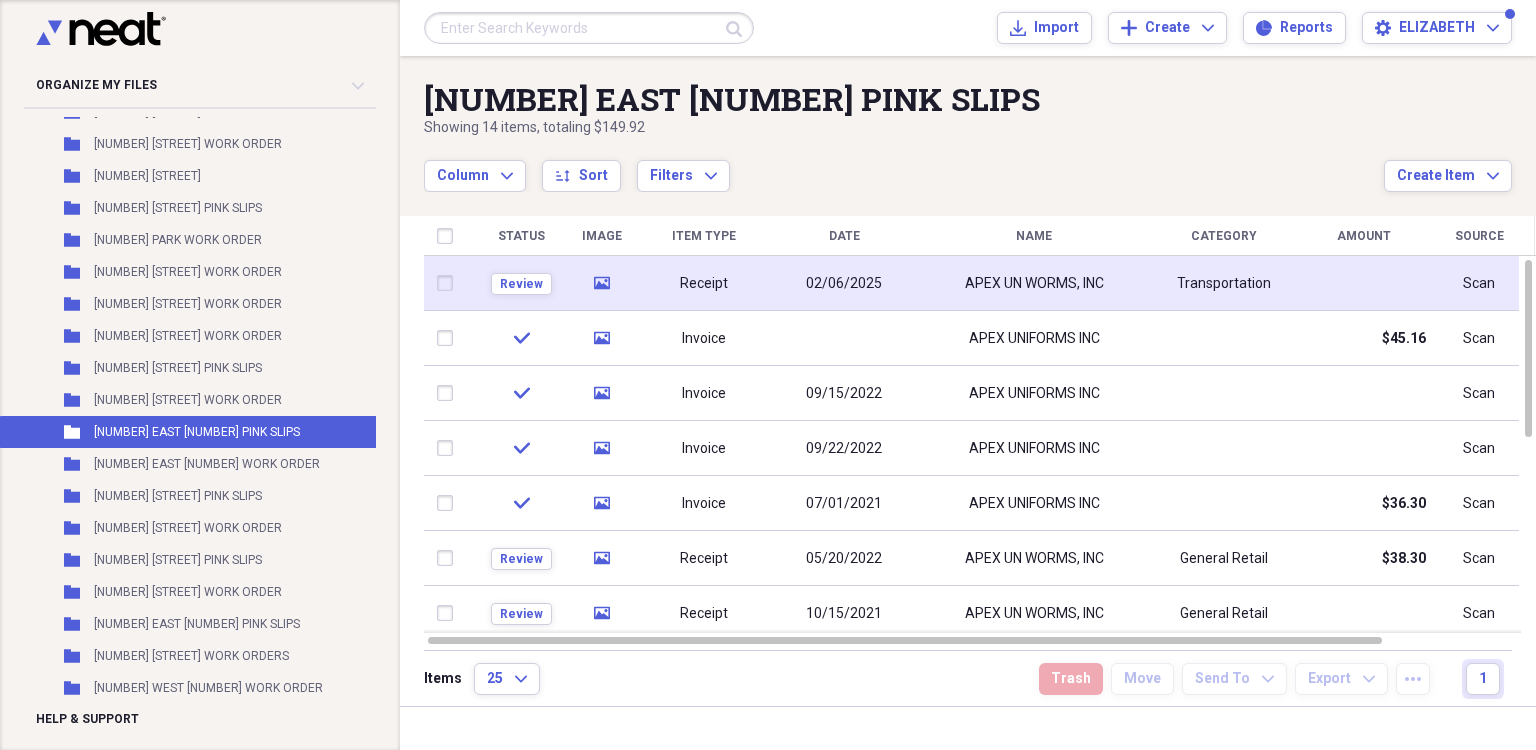 click on "02/06/2025" at bounding box center [844, 284] 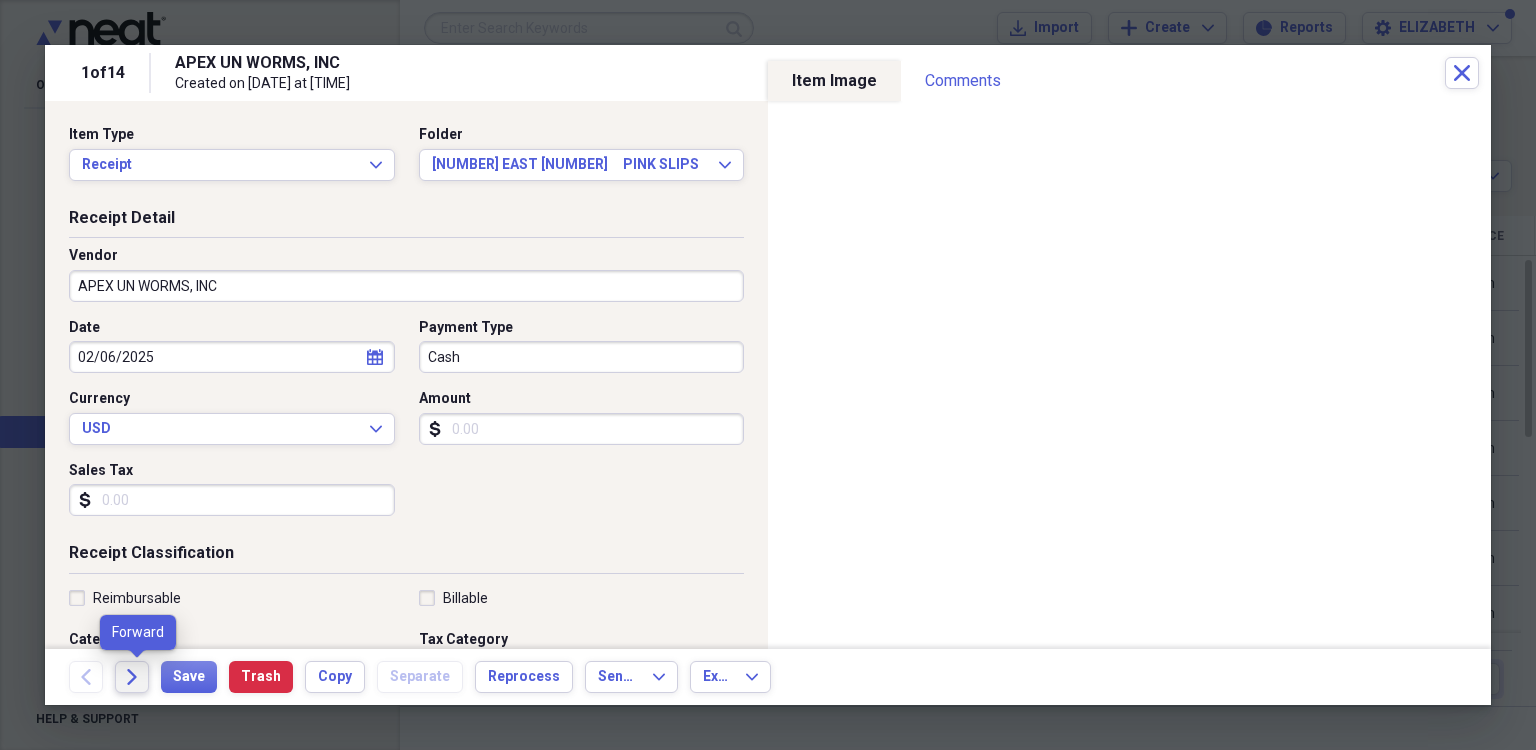 click 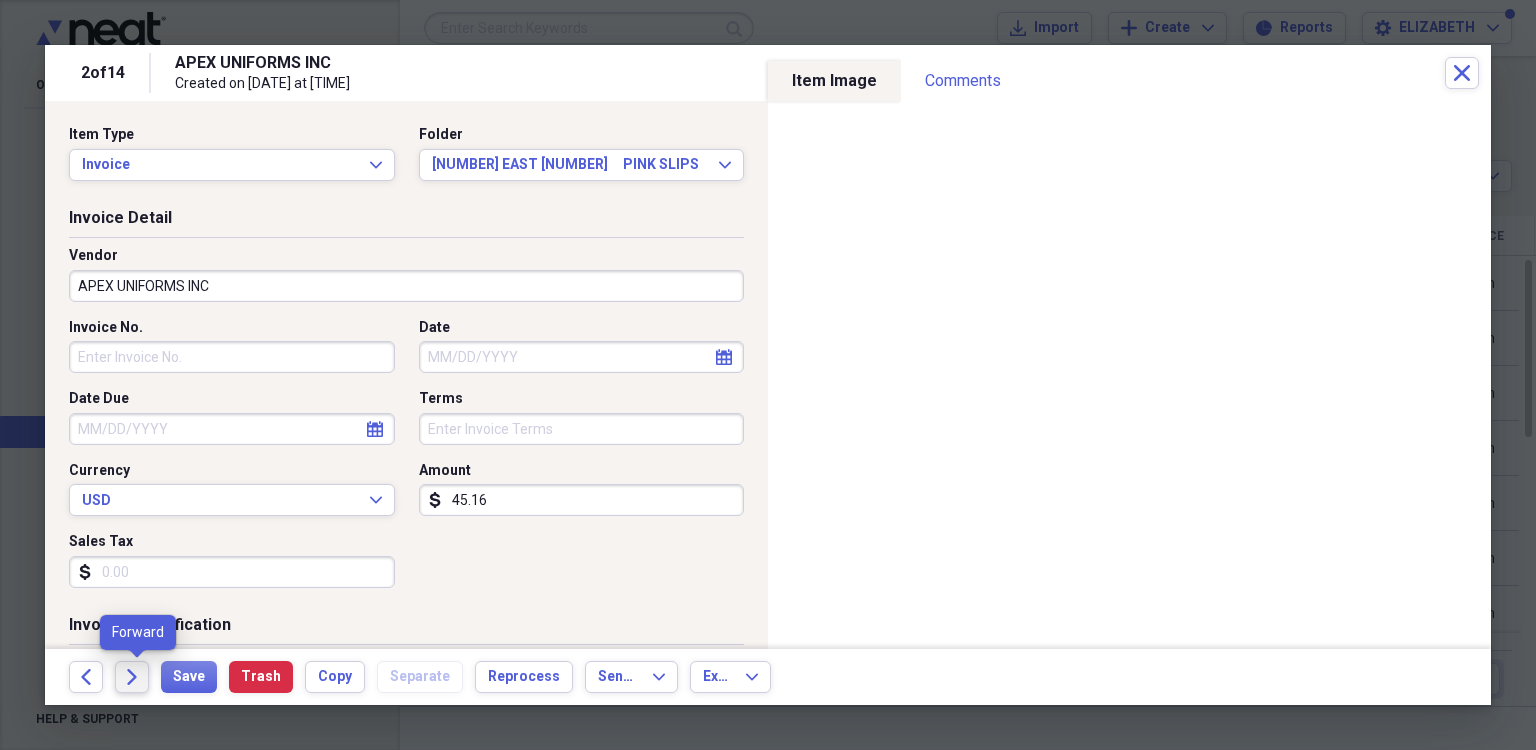 click 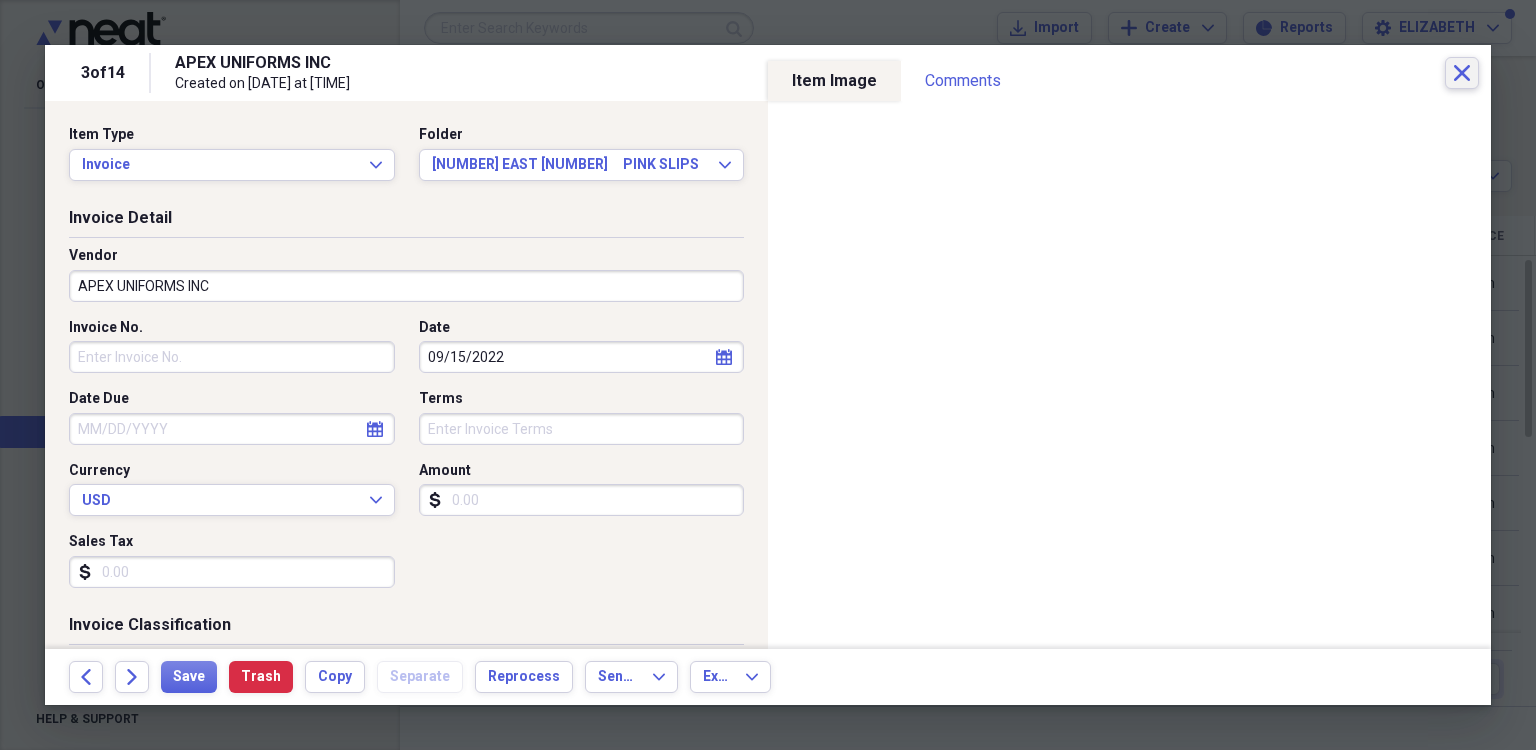 click on "Close" 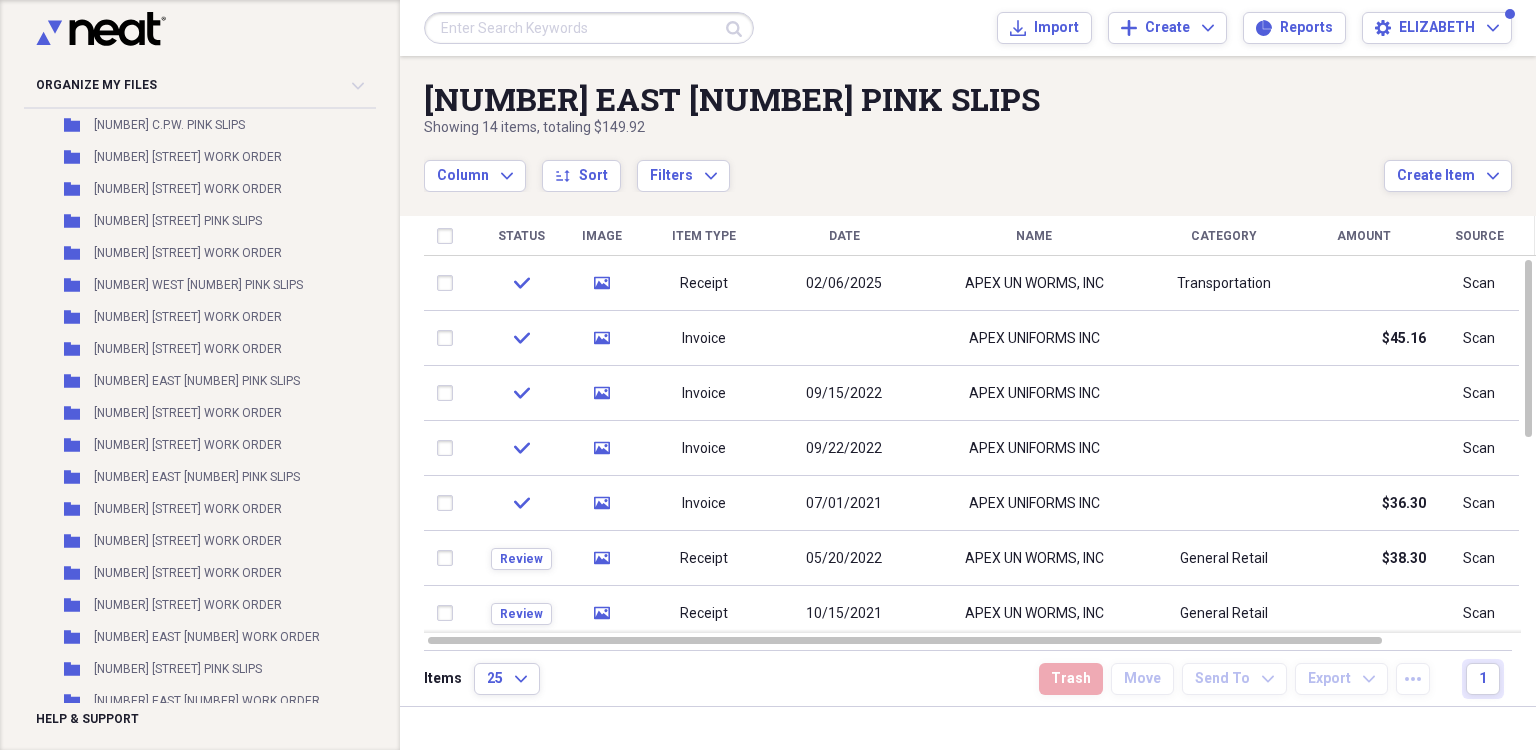 scroll, scrollTop: 13033, scrollLeft: 0, axis: vertical 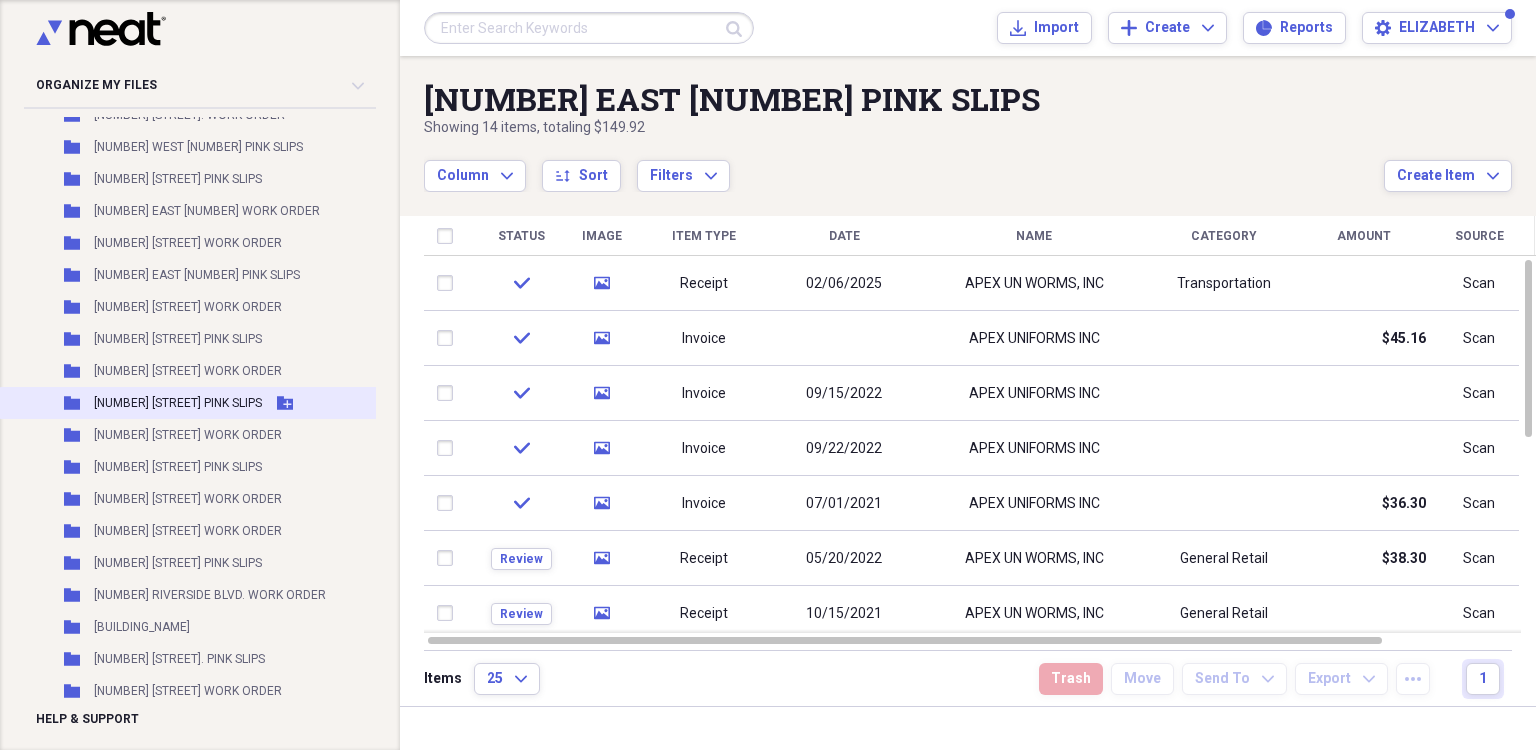click on "[NUMBER] [STREET]     PINK SLIPS" at bounding box center (178, 403) 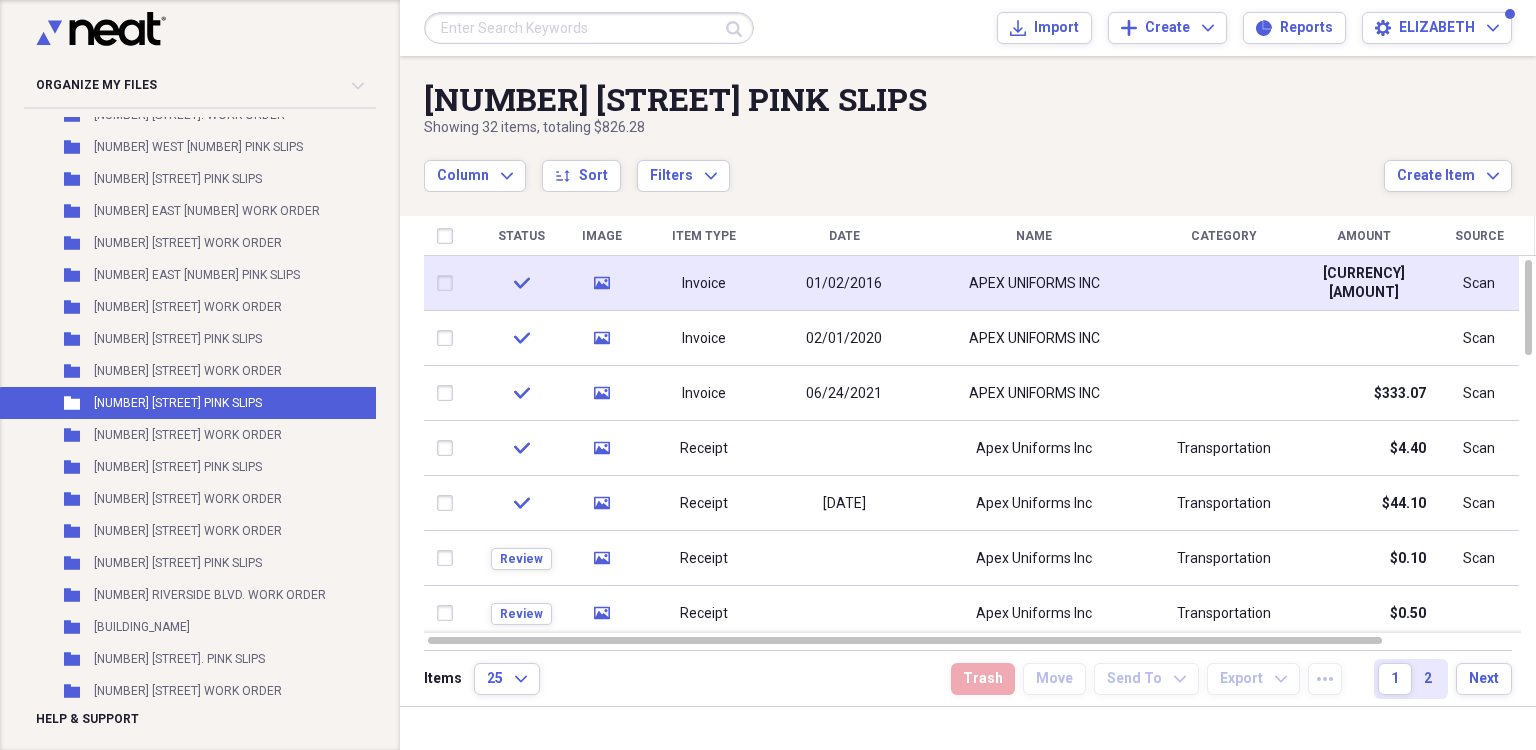 click on "01/02/2016" at bounding box center (844, 284) 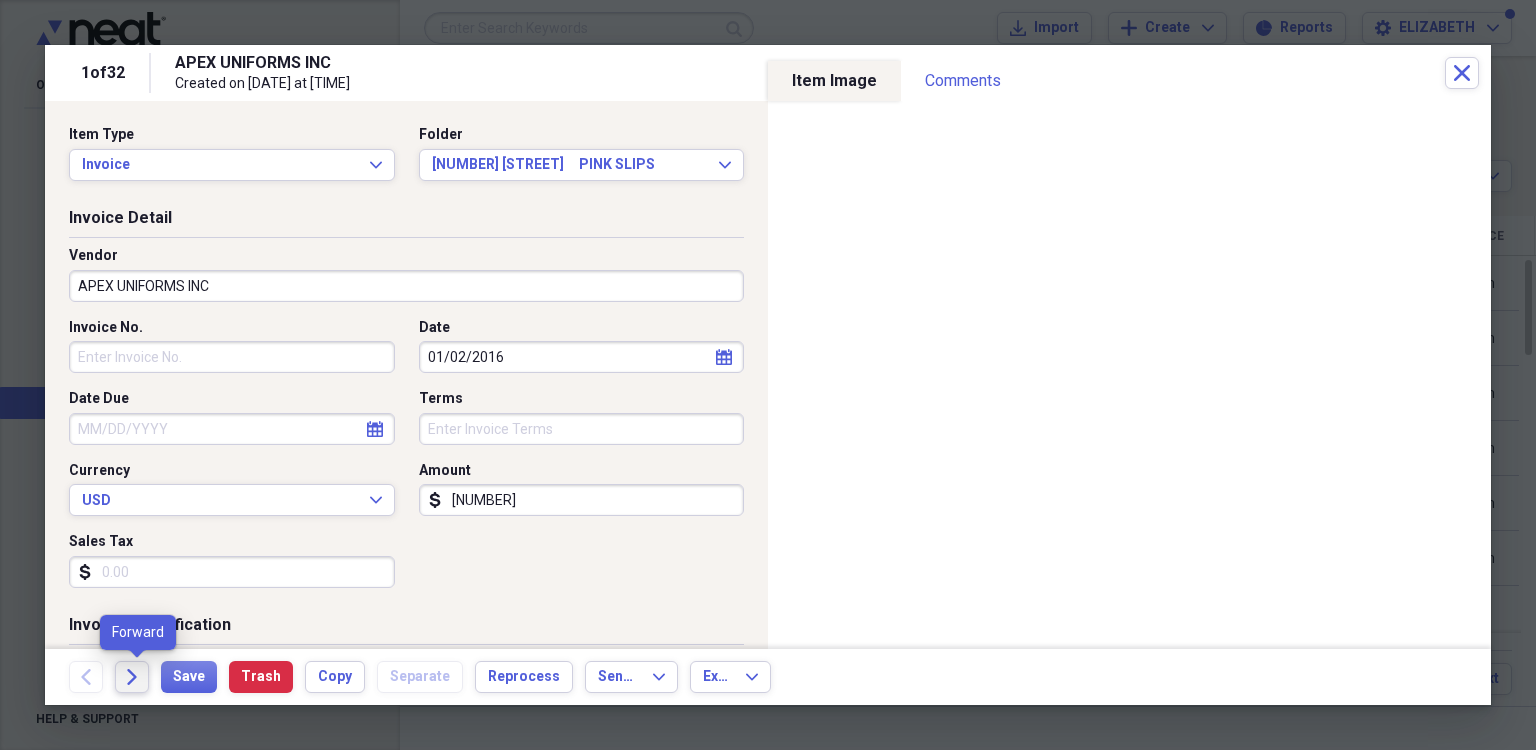 click 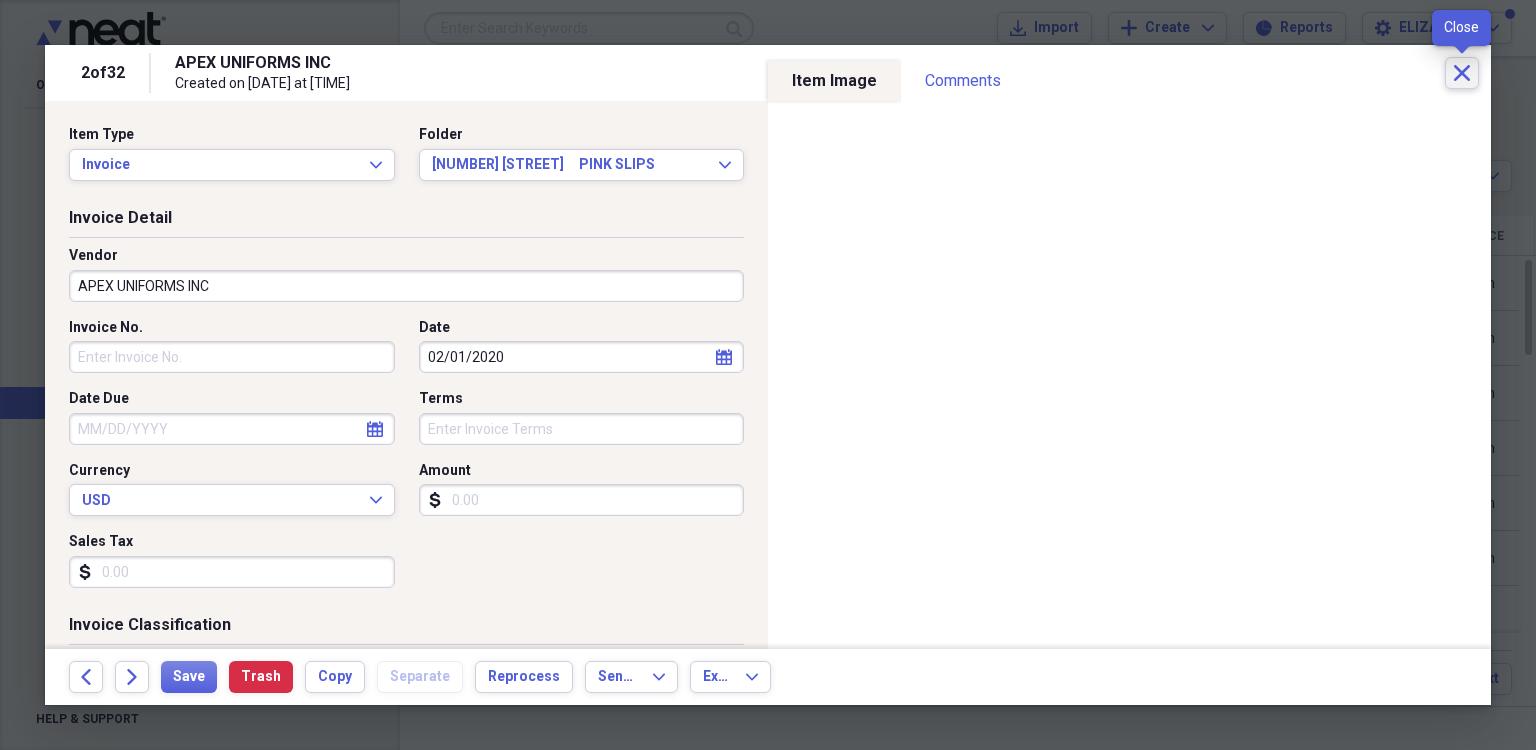 click on "Close" 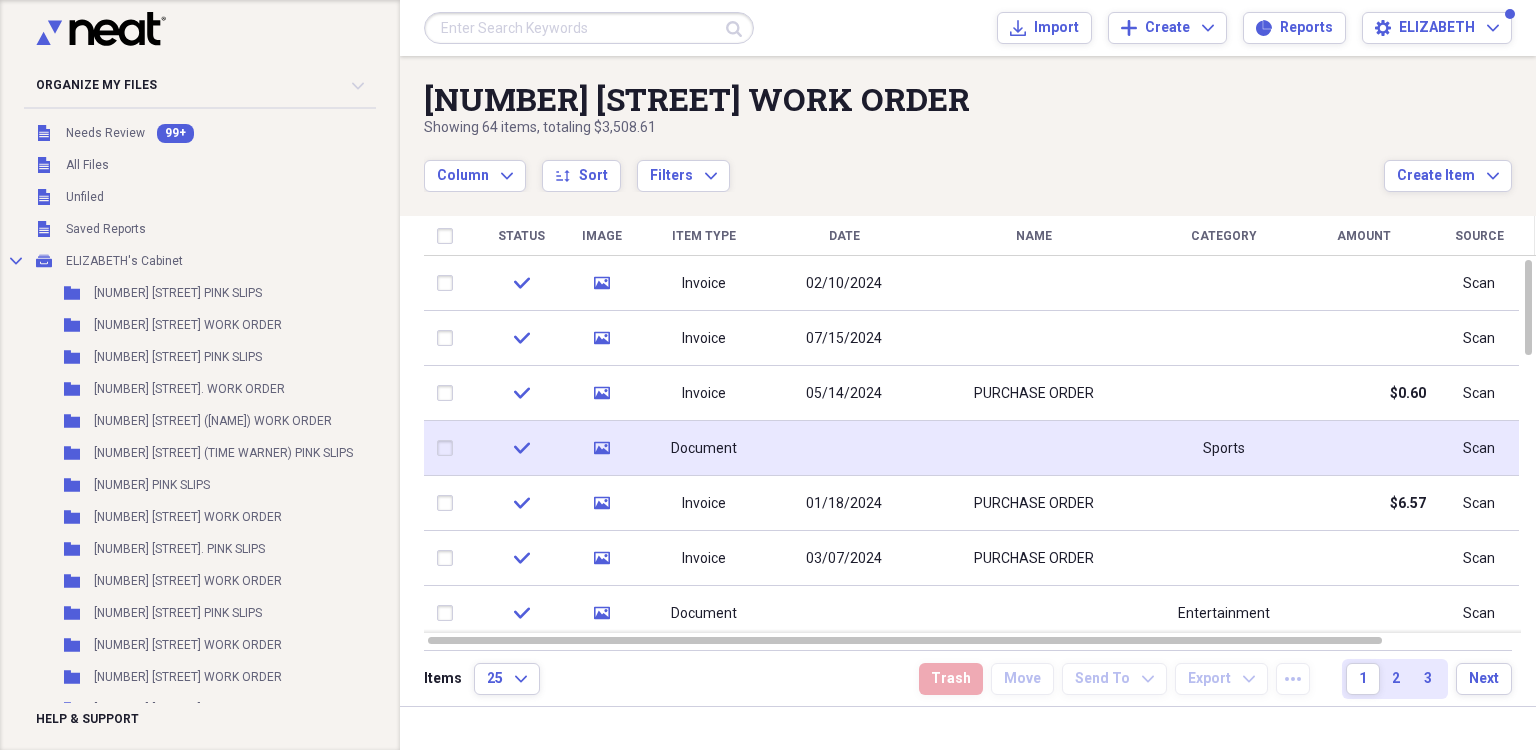 scroll, scrollTop: 0, scrollLeft: 0, axis: both 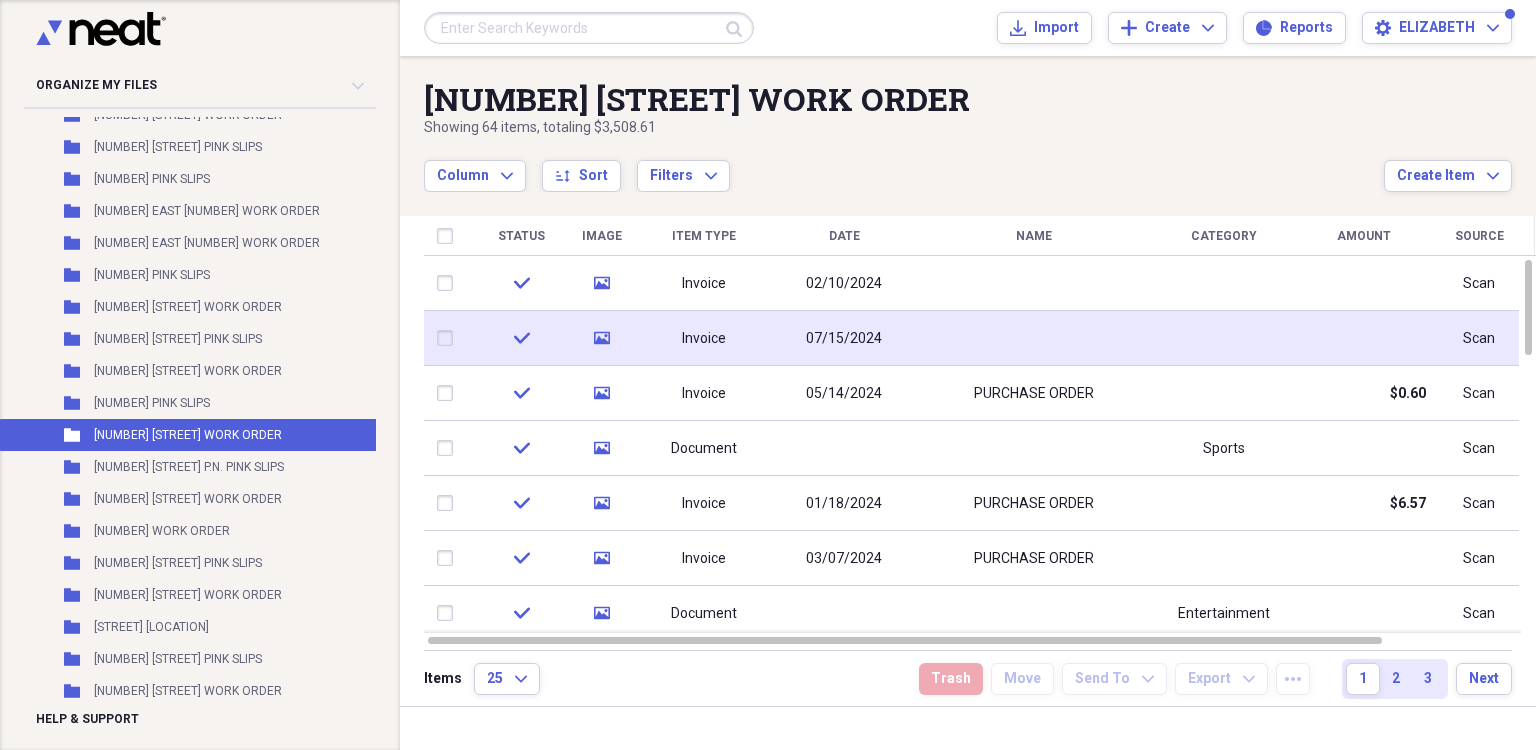 drag, startPoint x: 825, startPoint y: 282, endPoint x: 964, endPoint y: 346, distance: 153.02614 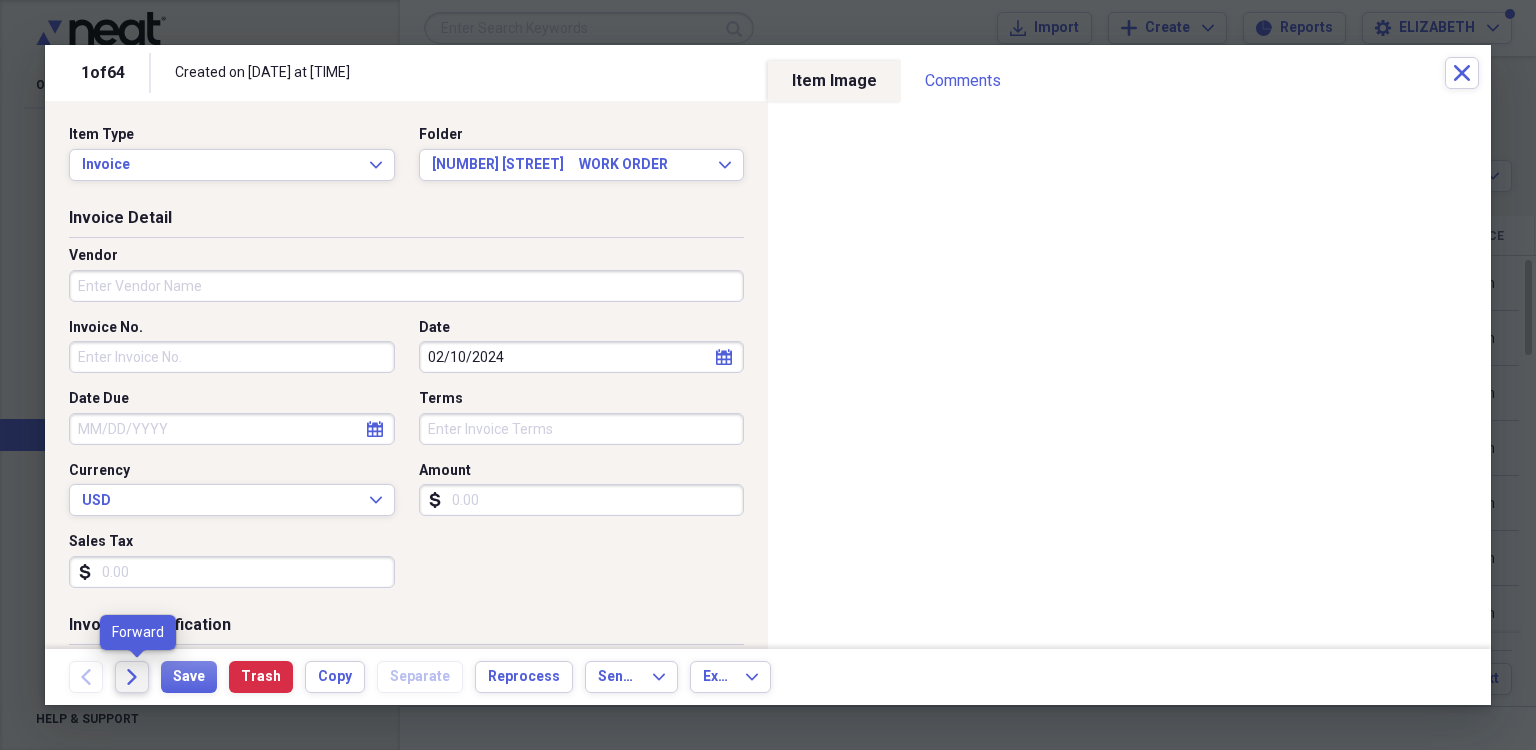 click on "Forward" 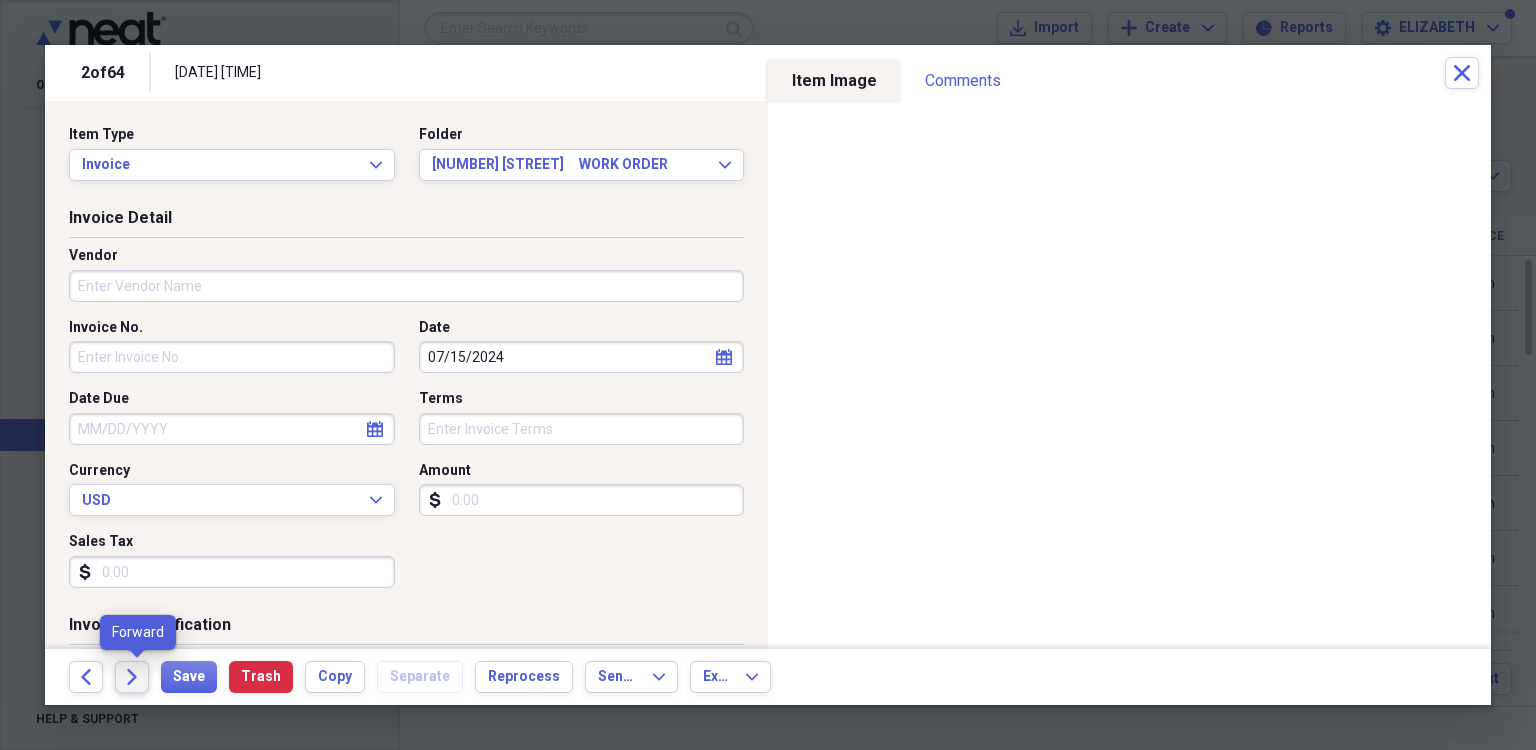 click on "Forward" 